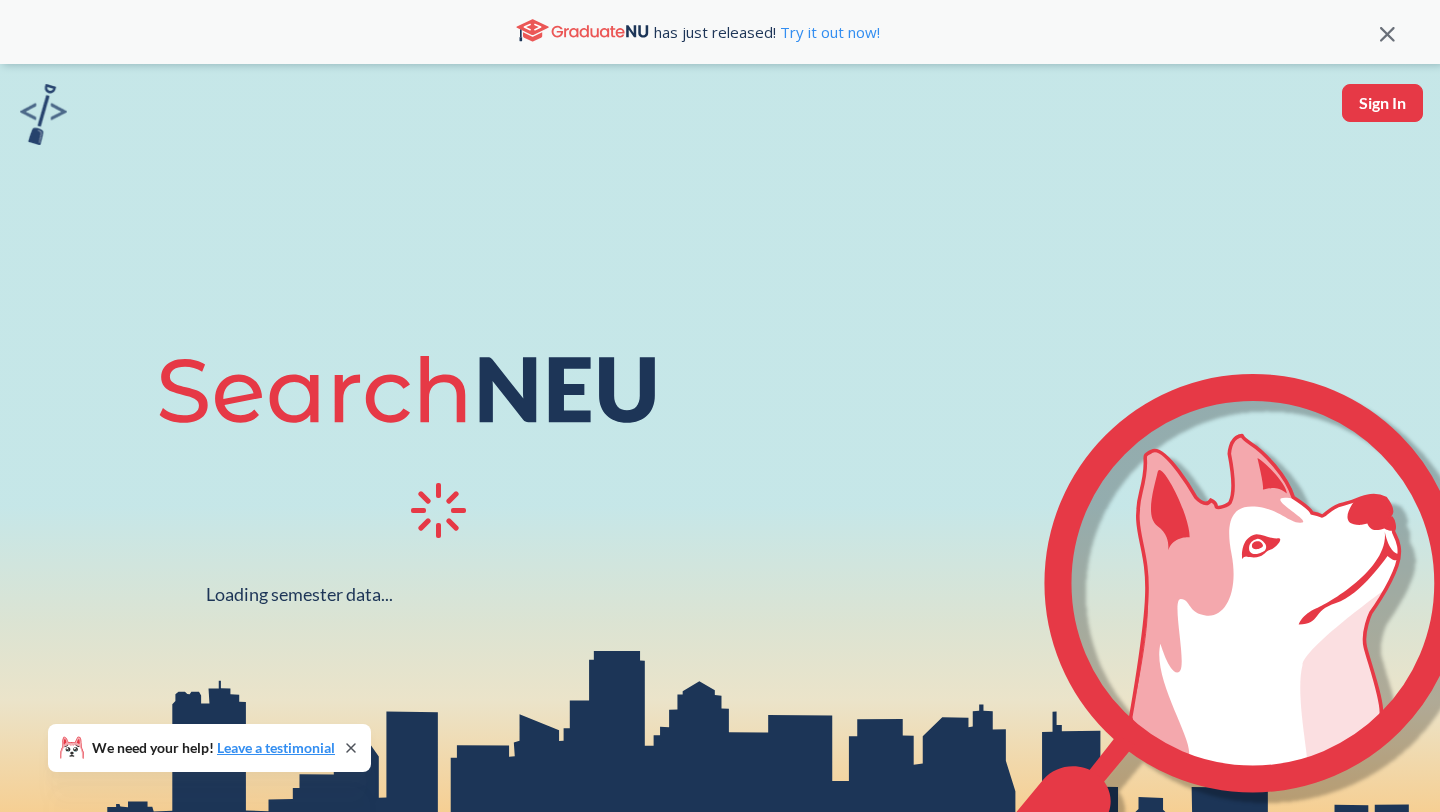 scroll, scrollTop: 0, scrollLeft: 0, axis: both 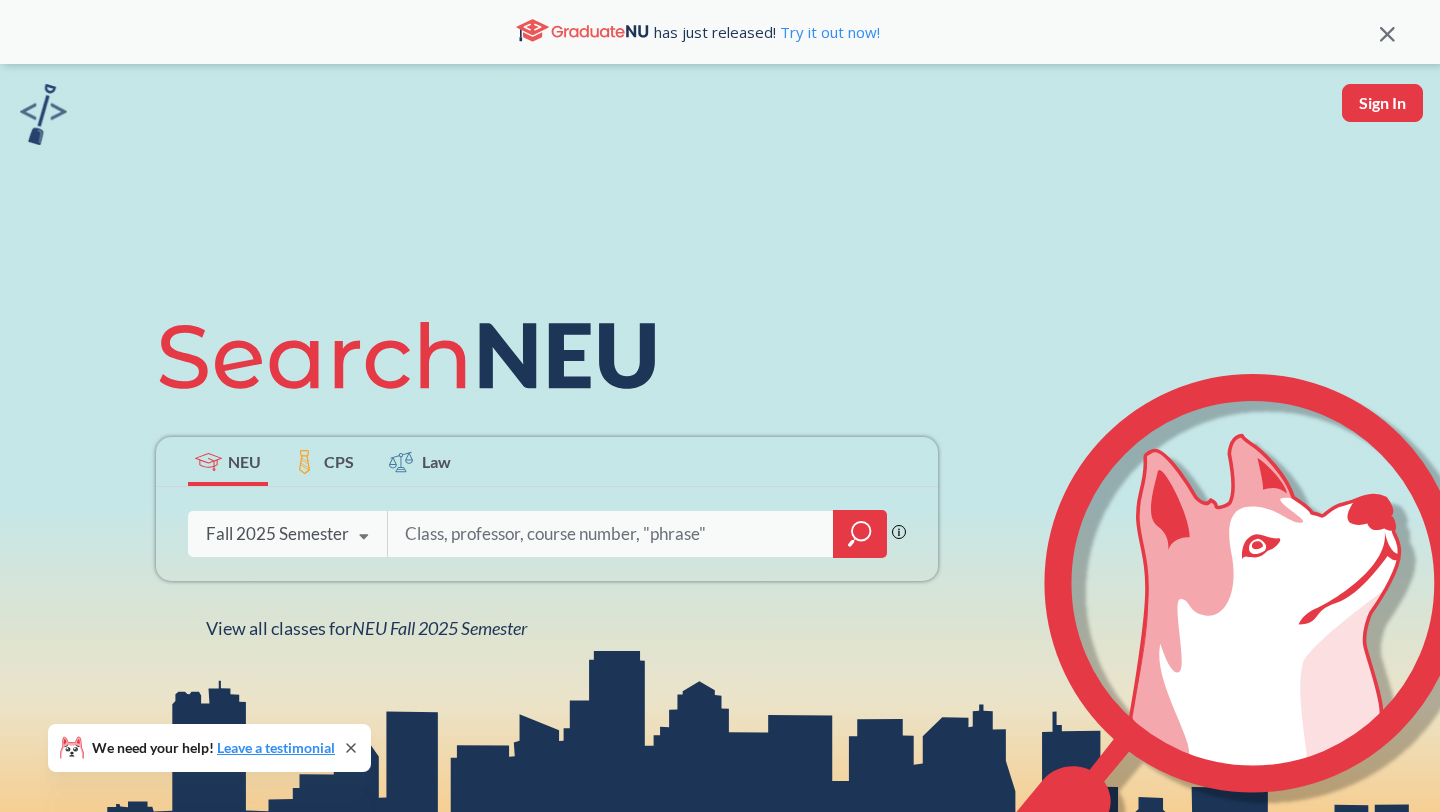 click at bounding box center [611, 534] 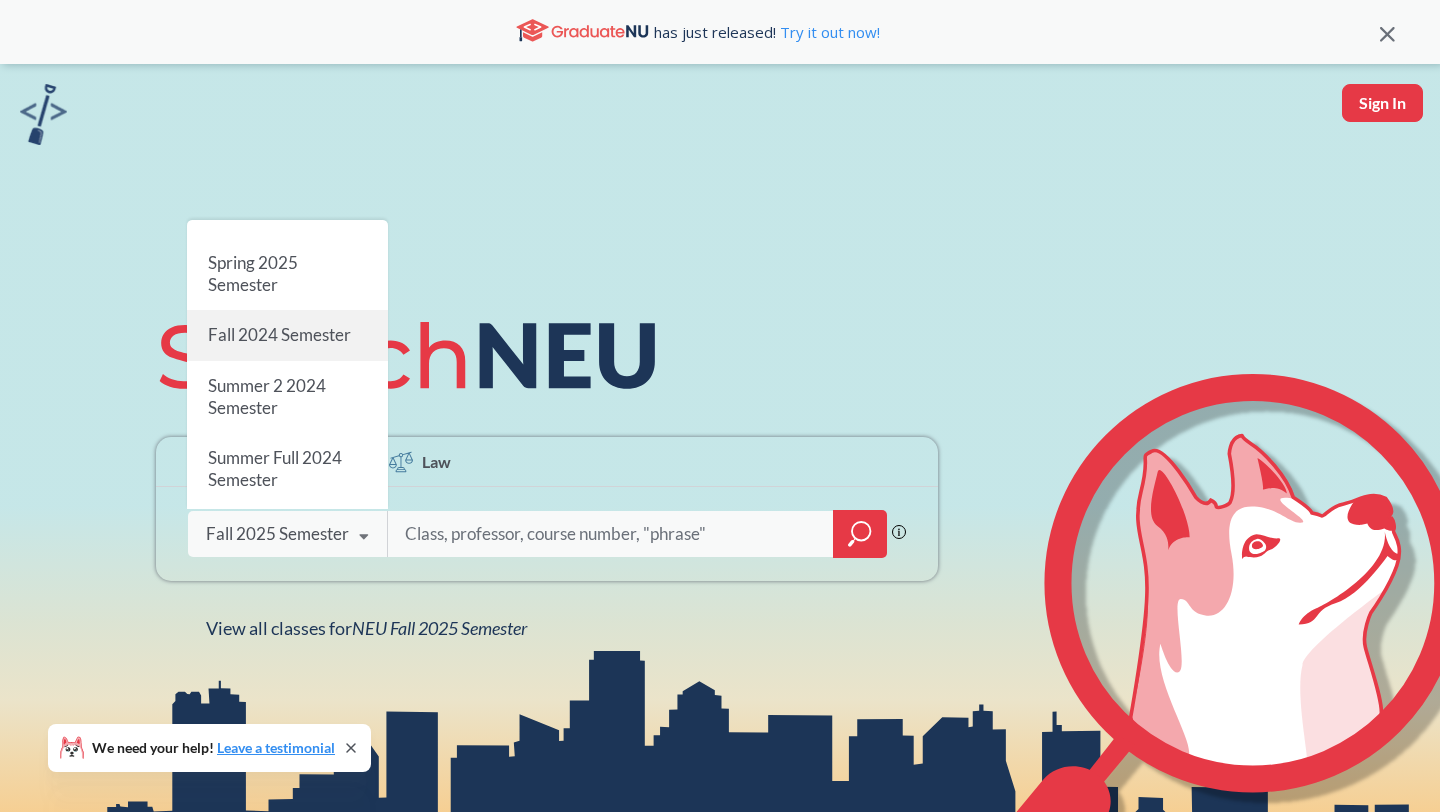 scroll, scrollTop: 256, scrollLeft: 0, axis: vertical 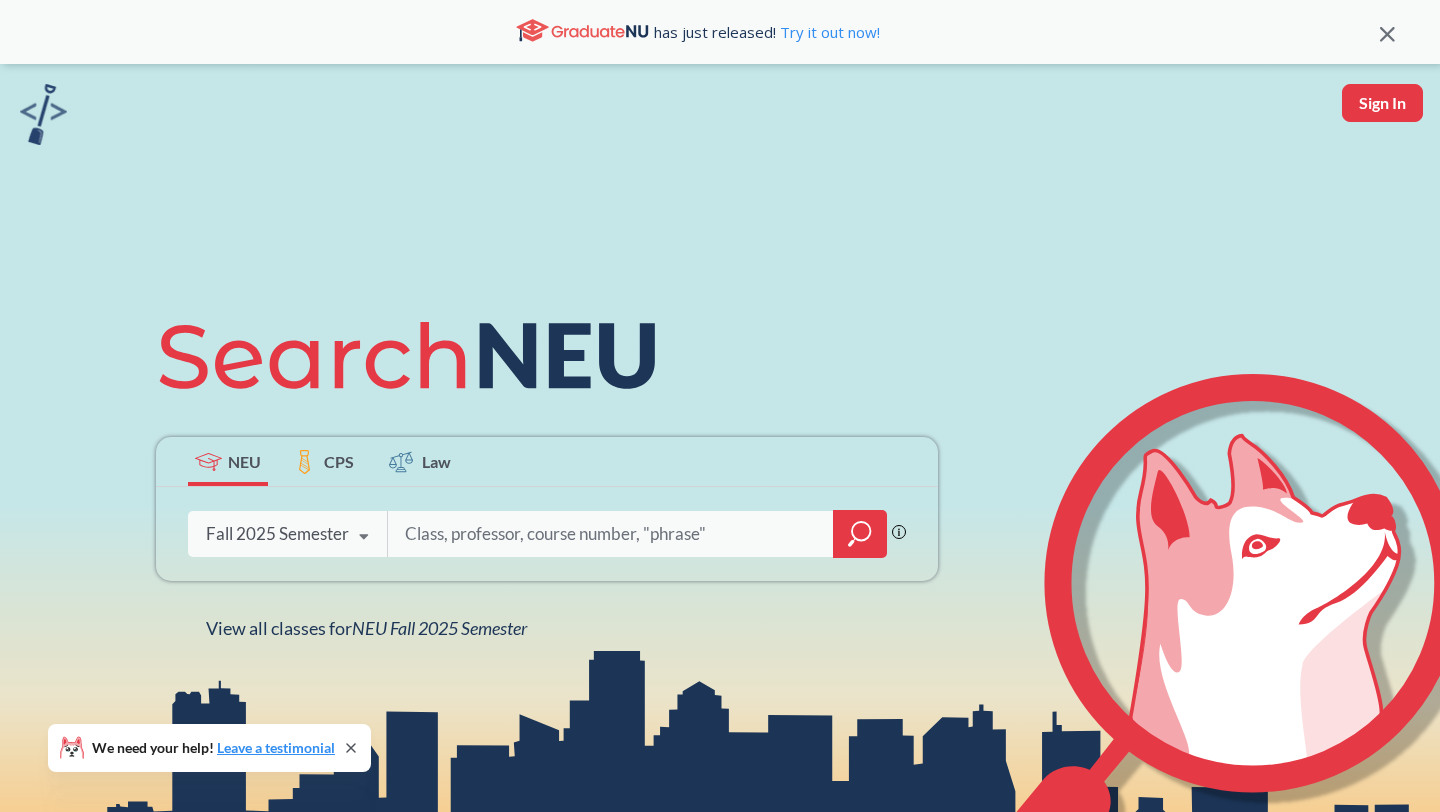 click at bounding box center (611, 534) 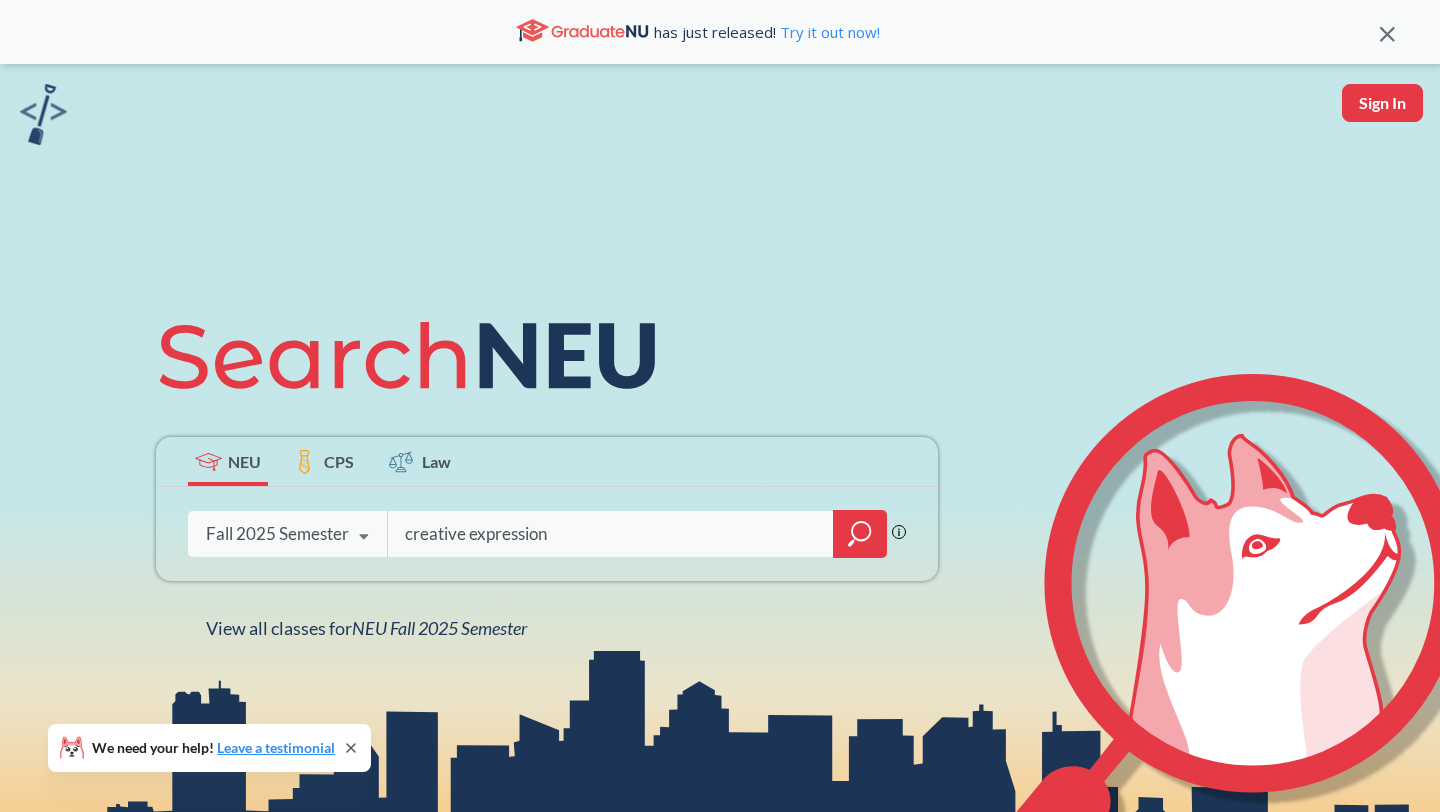type on "creative expression" 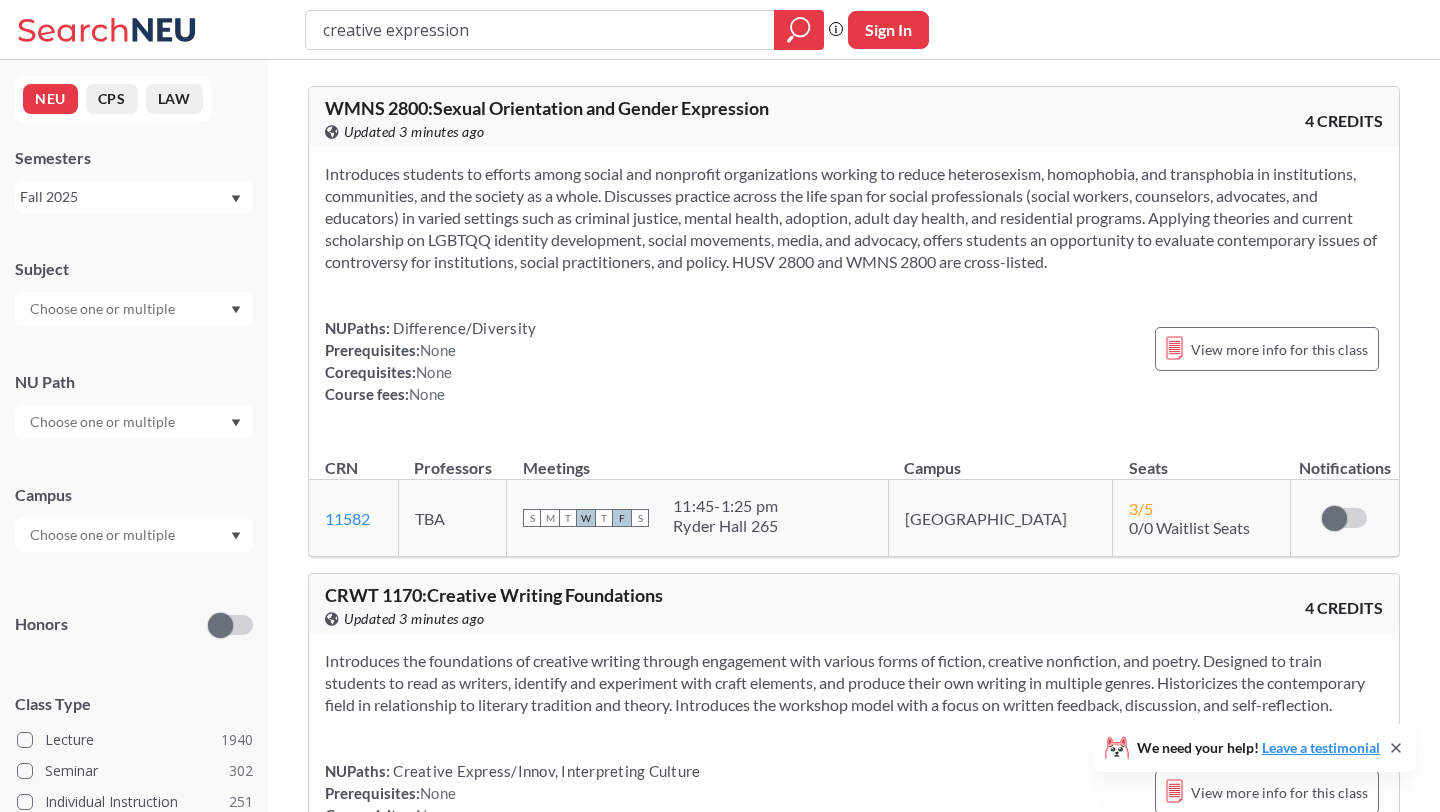 click on "WMNS   2800 :  Sexual Orientation and Gender Expression View this course on Banner. Updated 3 minutes ago 4 CREDITS
Introduces students to efforts among social and nonprofit organizations working to reduce heterosexism, homophobia, and transphobia in institutions, communities, and the society as a whole. Discusses practice across the life span for social professionals (social workers, counselors, advocates, and educators) in varied settings such as criminal justice, mental health, adoption, adult day health, and residential programs. Applying theories and current scholarship on LGBTQQ identity development, social movements, media, and advocacy, offers students an opportunity to evaluate contemporary issues of controversy for institutions, social practitioners, and policy. HUSV 2800 and WMNS 2800 are cross-listed.
NUPaths:   Difference/Diversity Prerequisites:  None Corequisites:  None Course fees:  None View more info for this class CRN  Professors   Meetings   Campus   Seats   Notifications  11582" at bounding box center [854, 2938] 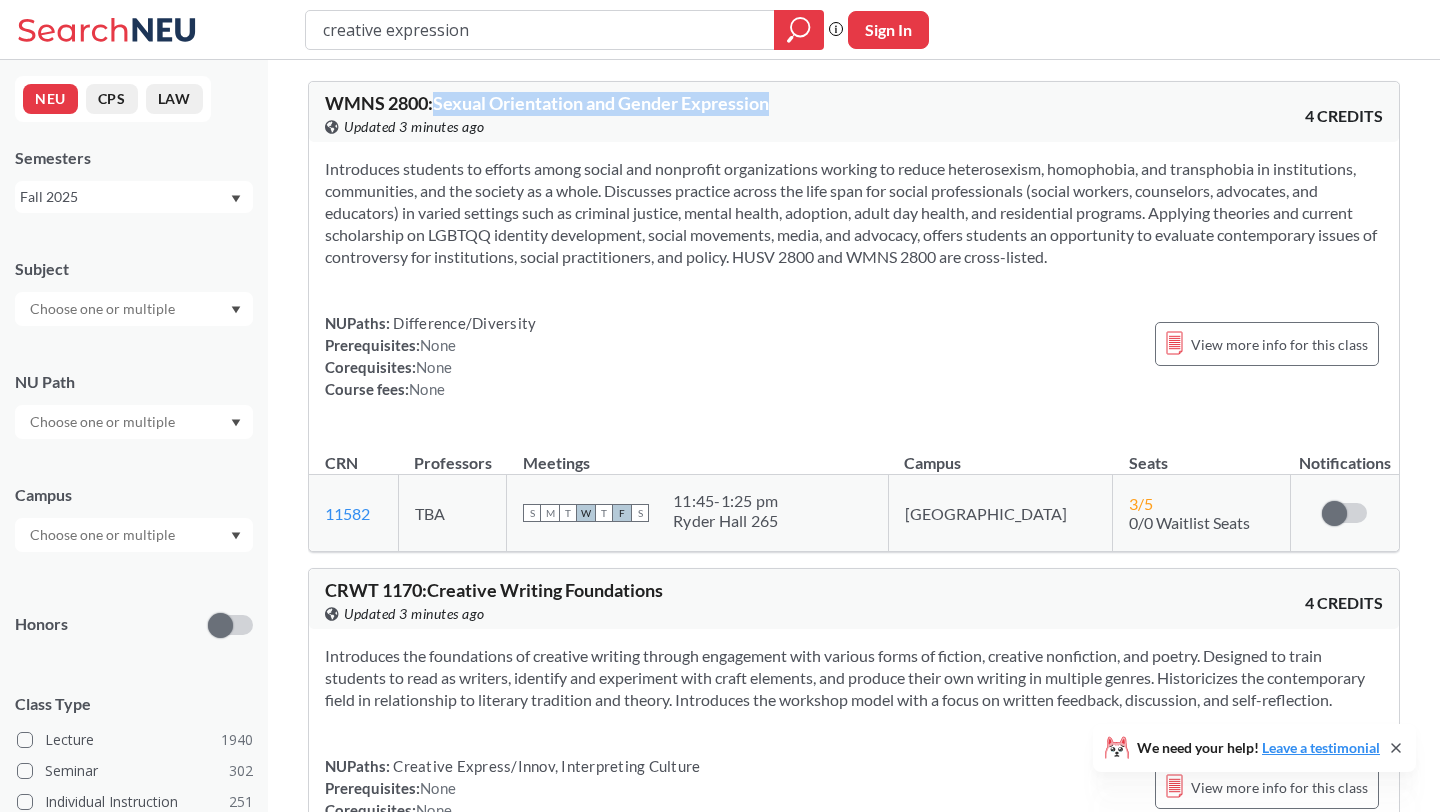 drag, startPoint x: 440, startPoint y: 105, endPoint x: 854, endPoint y: 109, distance: 414.01932 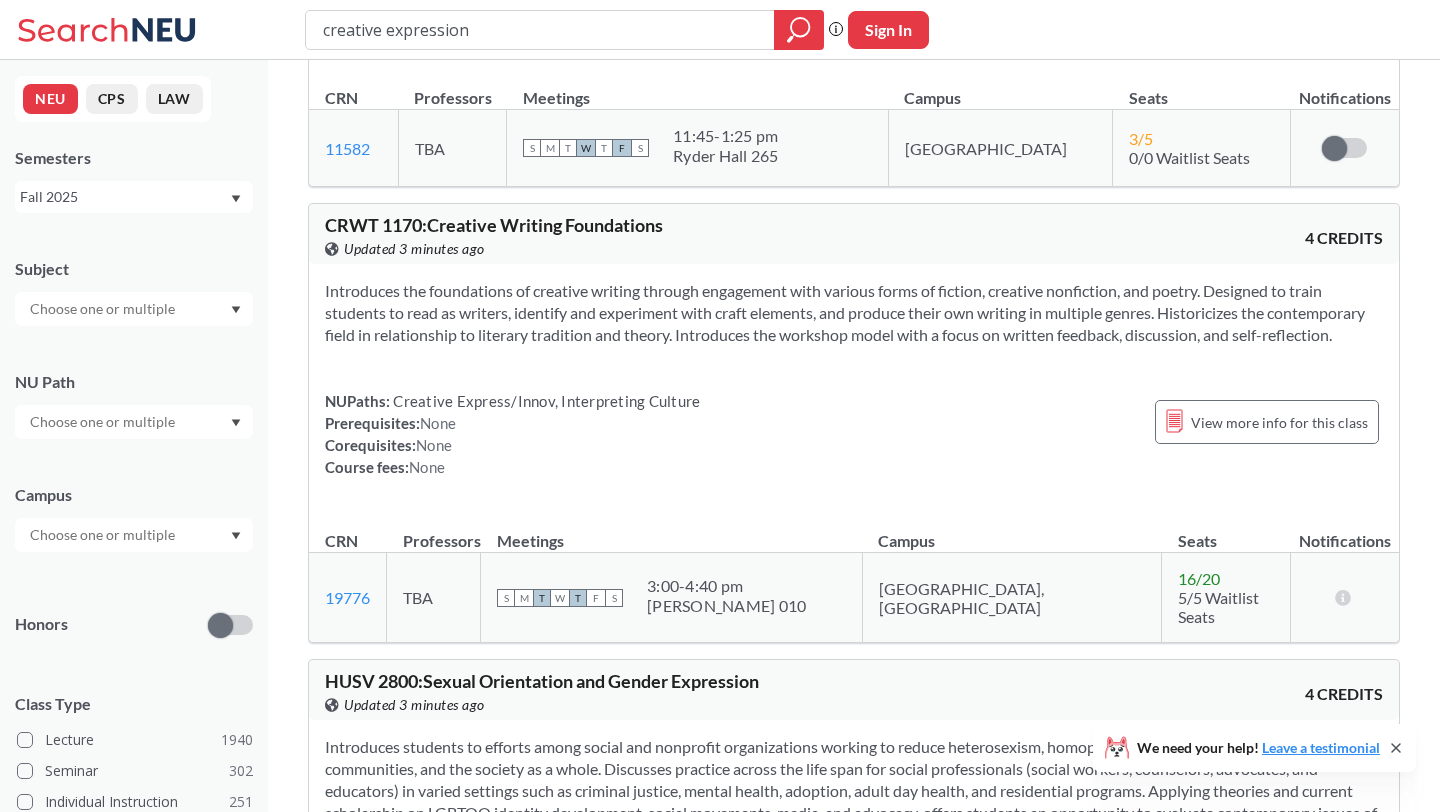 scroll, scrollTop: 375, scrollLeft: 0, axis: vertical 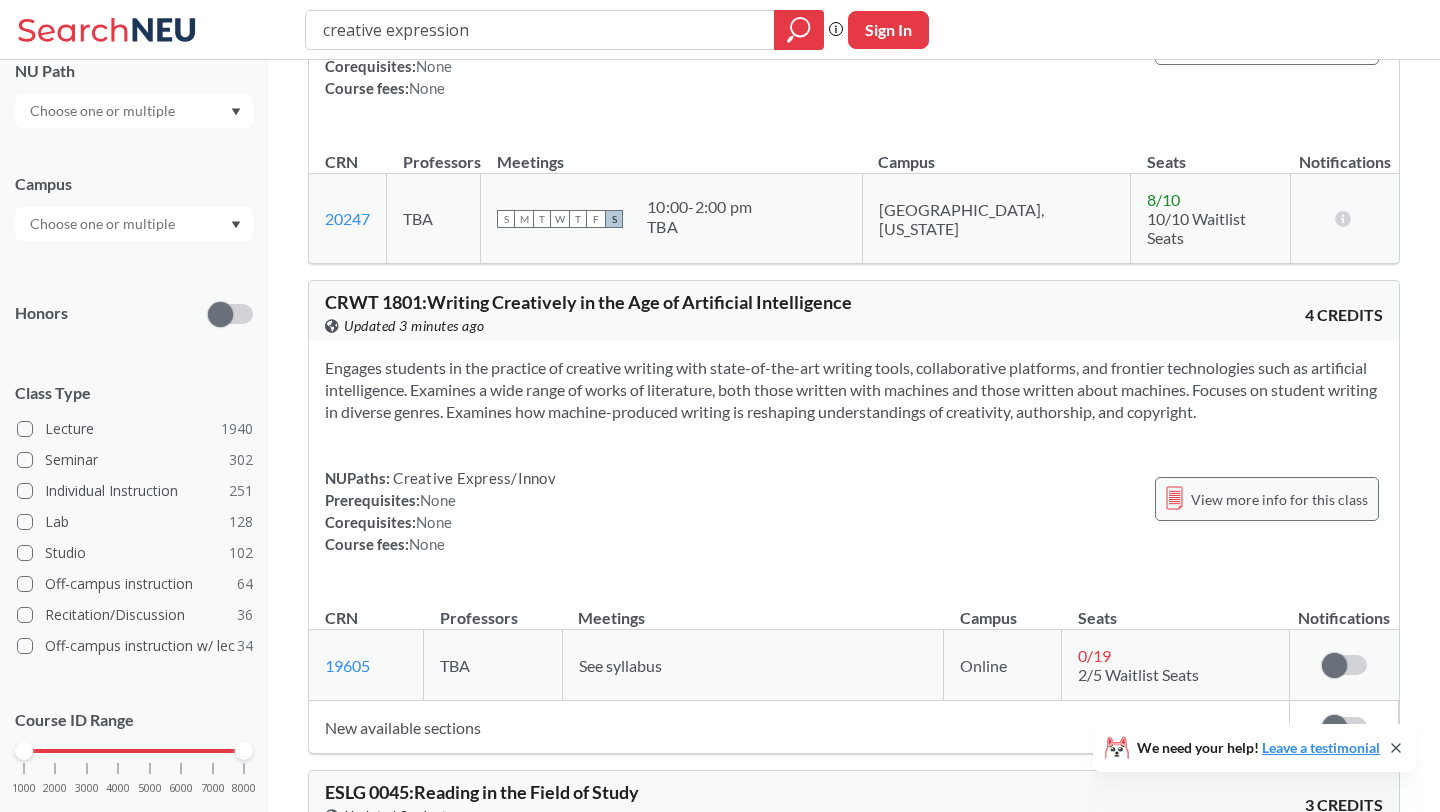 click on "View more info for this class" at bounding box center [1279, 499] 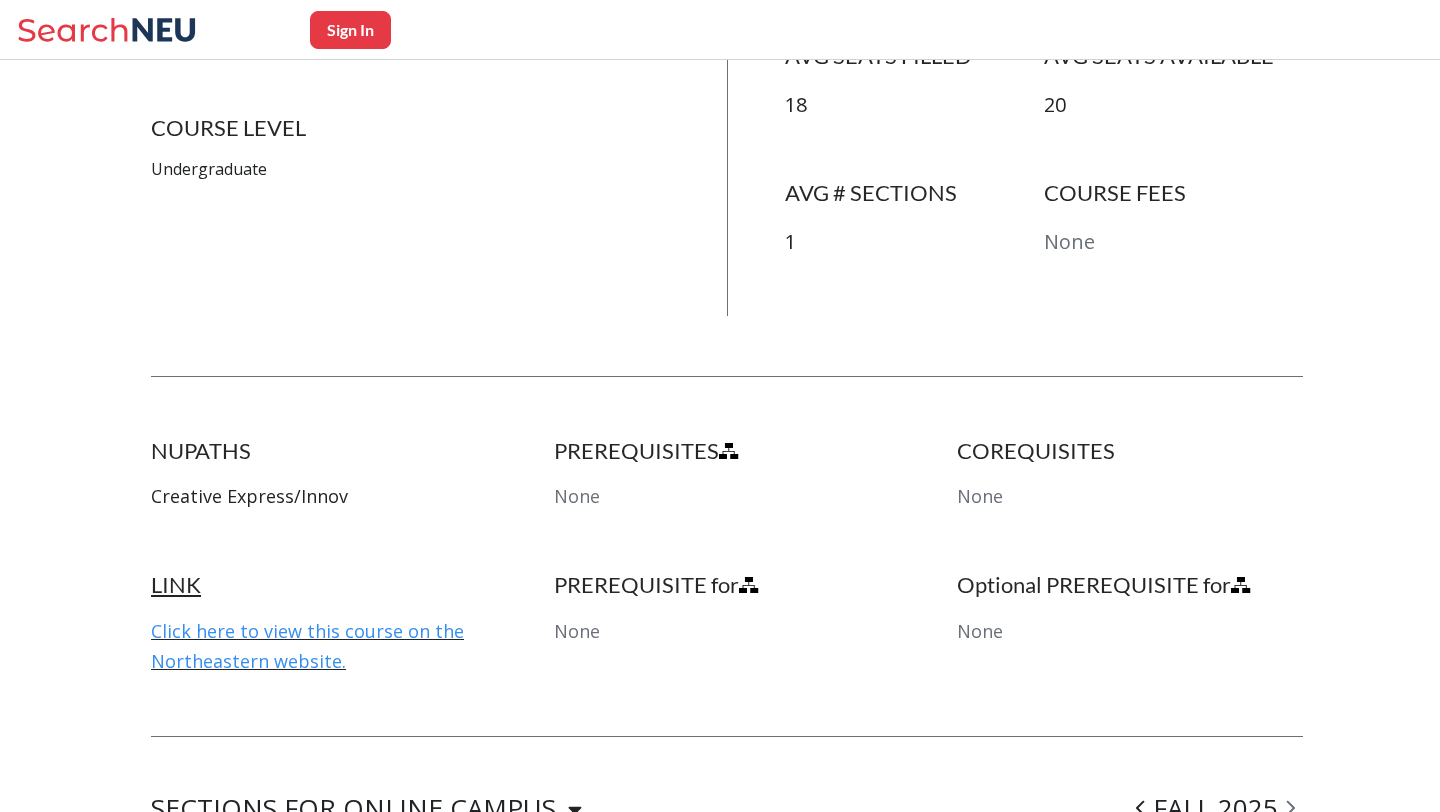 scroll, scrollTop: 671, scrollLeft: 0, axis: vertical 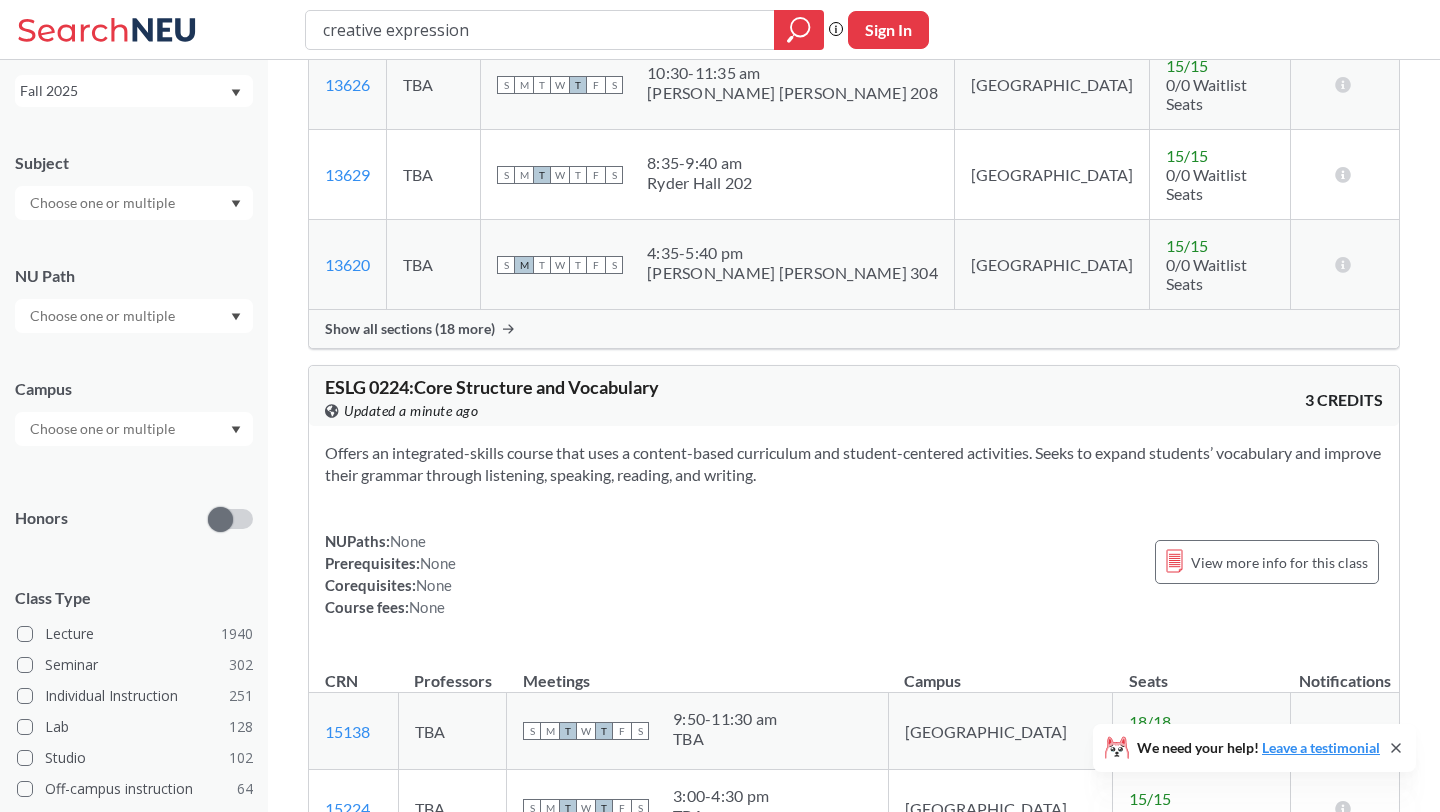 click on "ESLG   0224 :  Core Structure and Vocabulary" at bounding box center [492, 387] 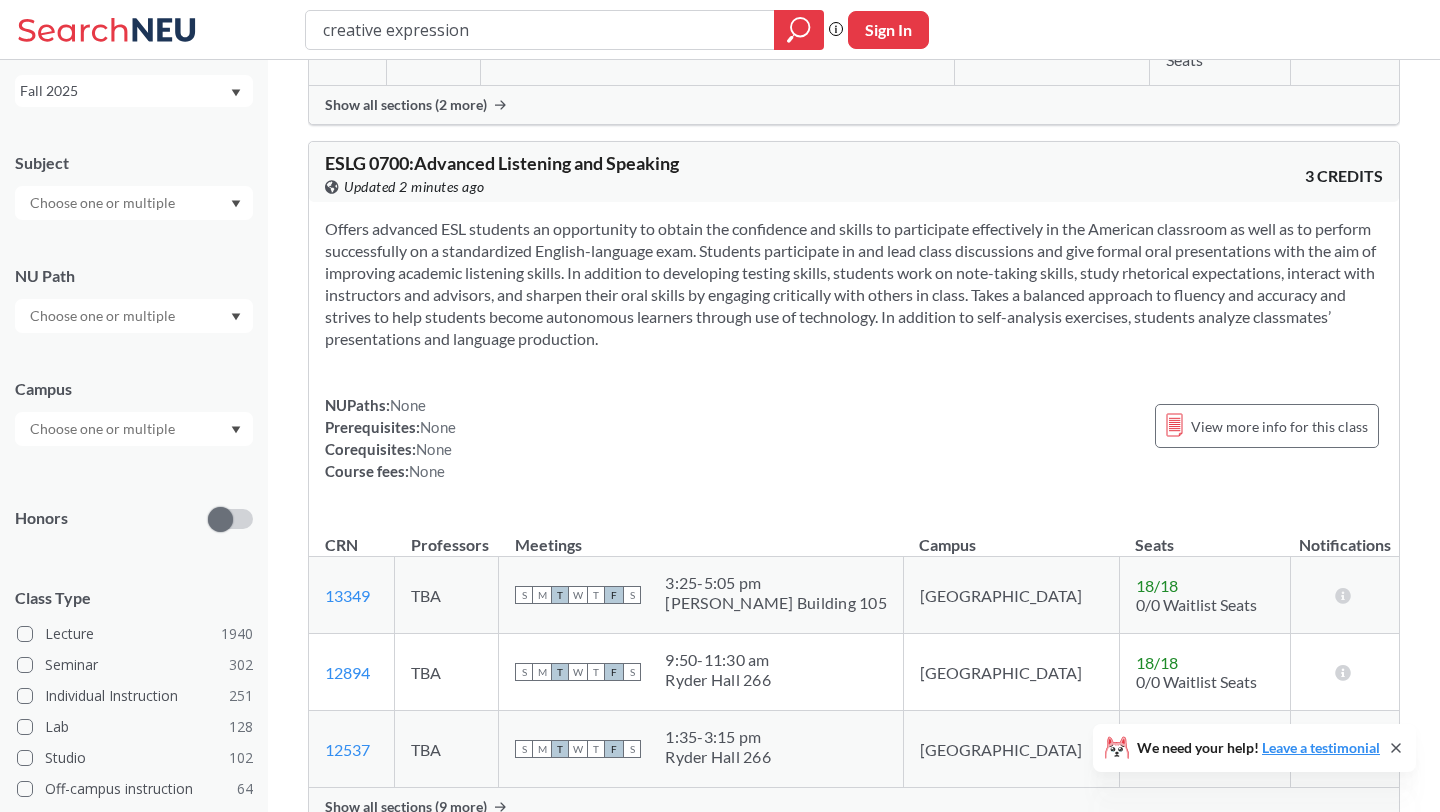 scroll, scrollTop: 9880, scrollLeft: 0, axis: vertical 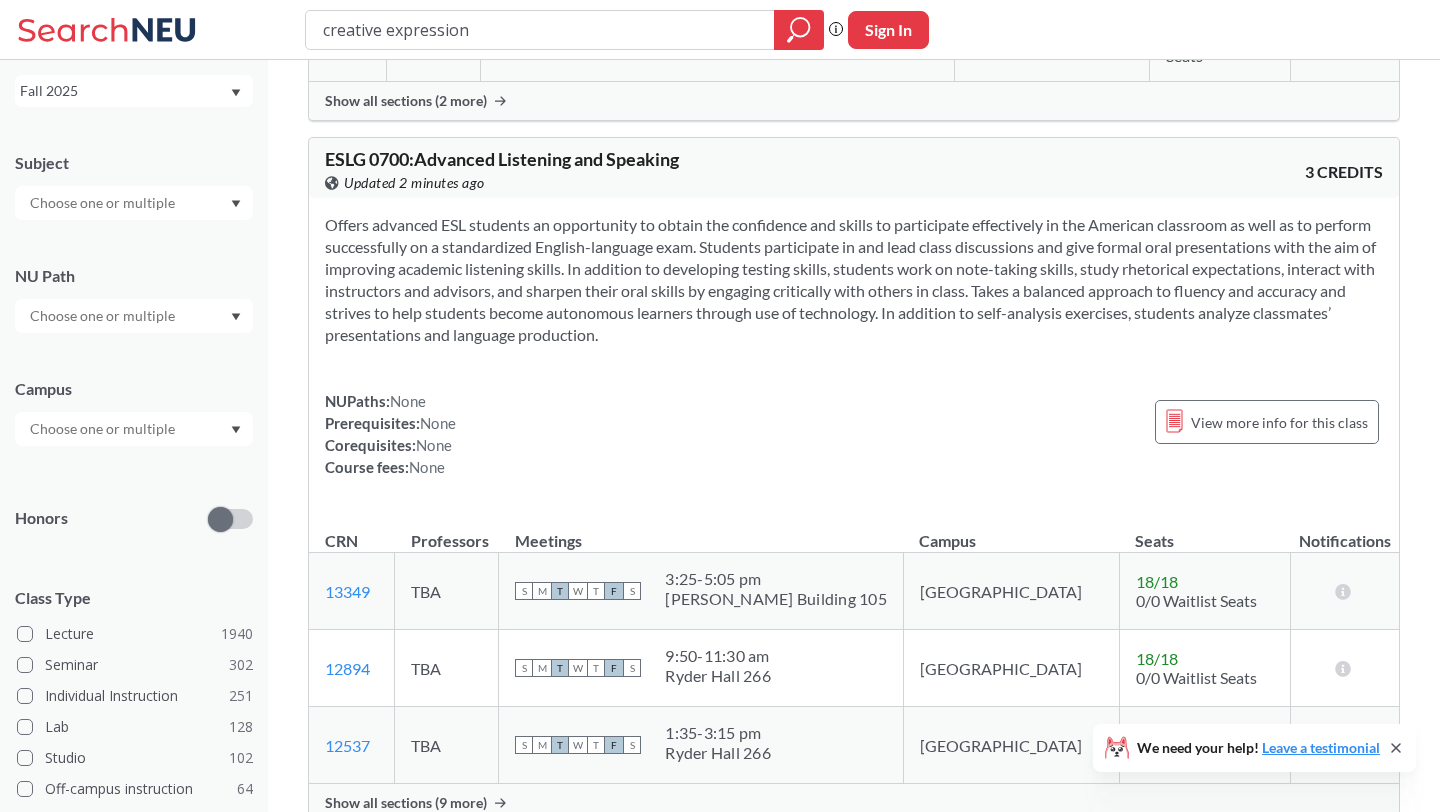 click at bounding box center (134, 316) 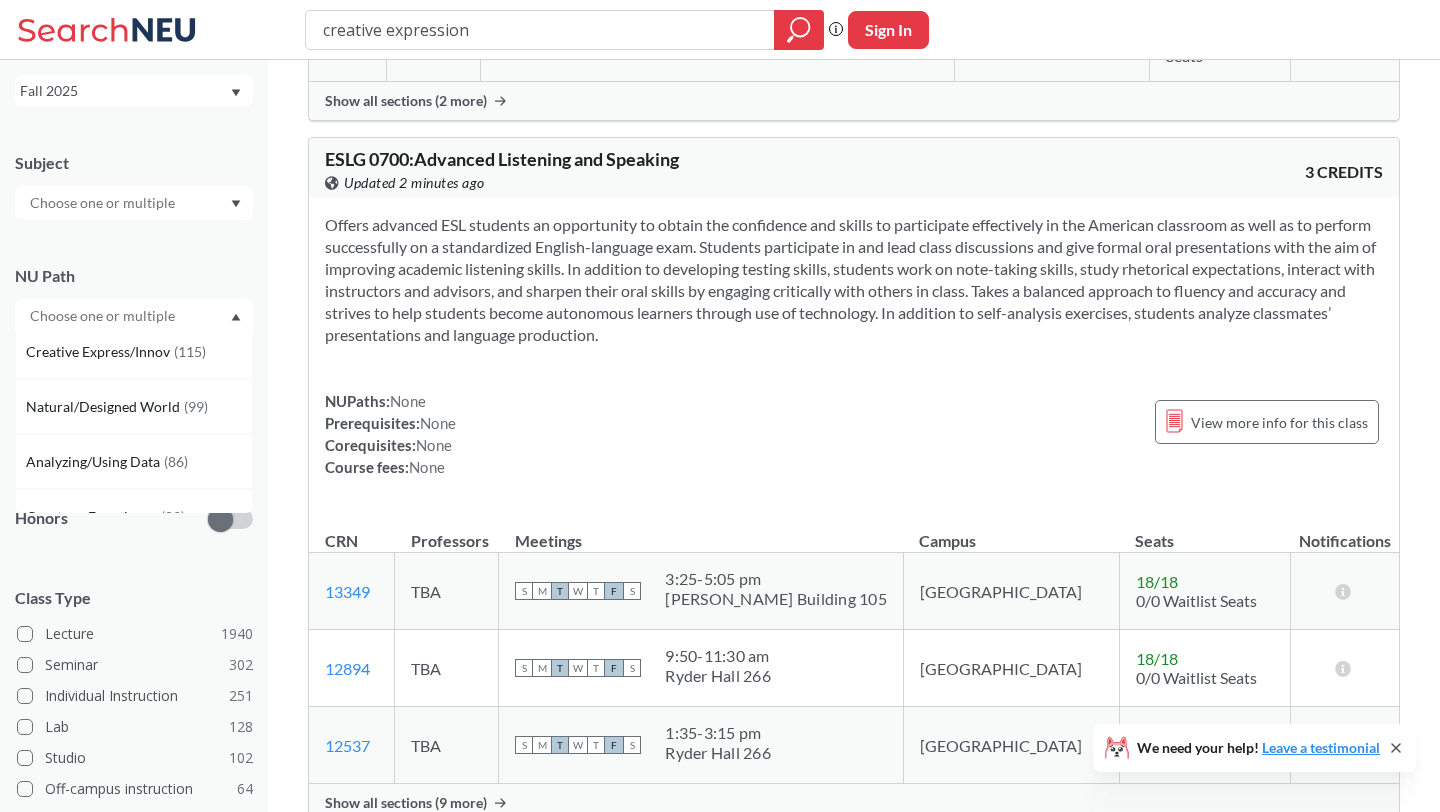 scroll, scrollTop: 207, scrollLeft: 0, axis: vertical 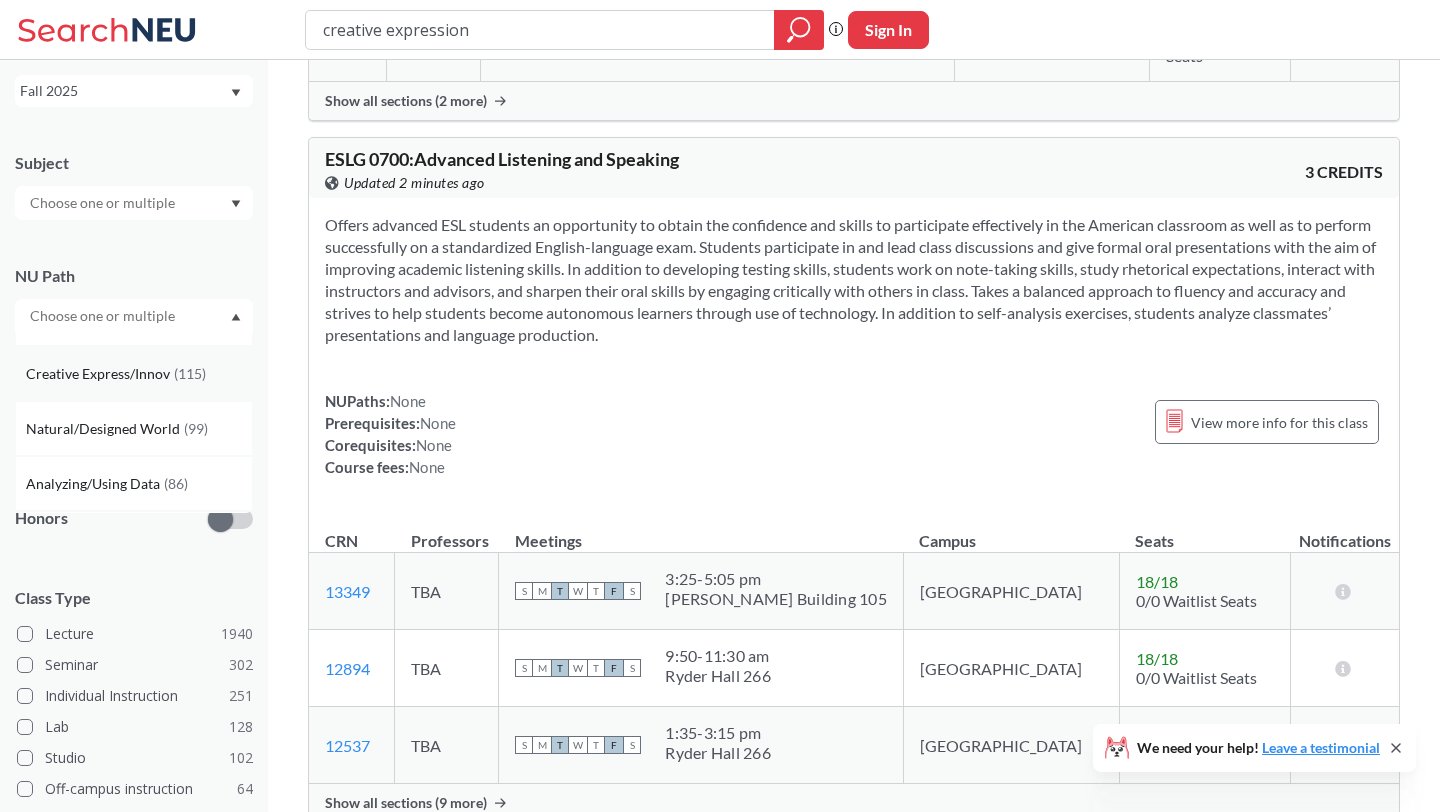 click on "Creative Express/Innov" at bounding box center (100, 374) 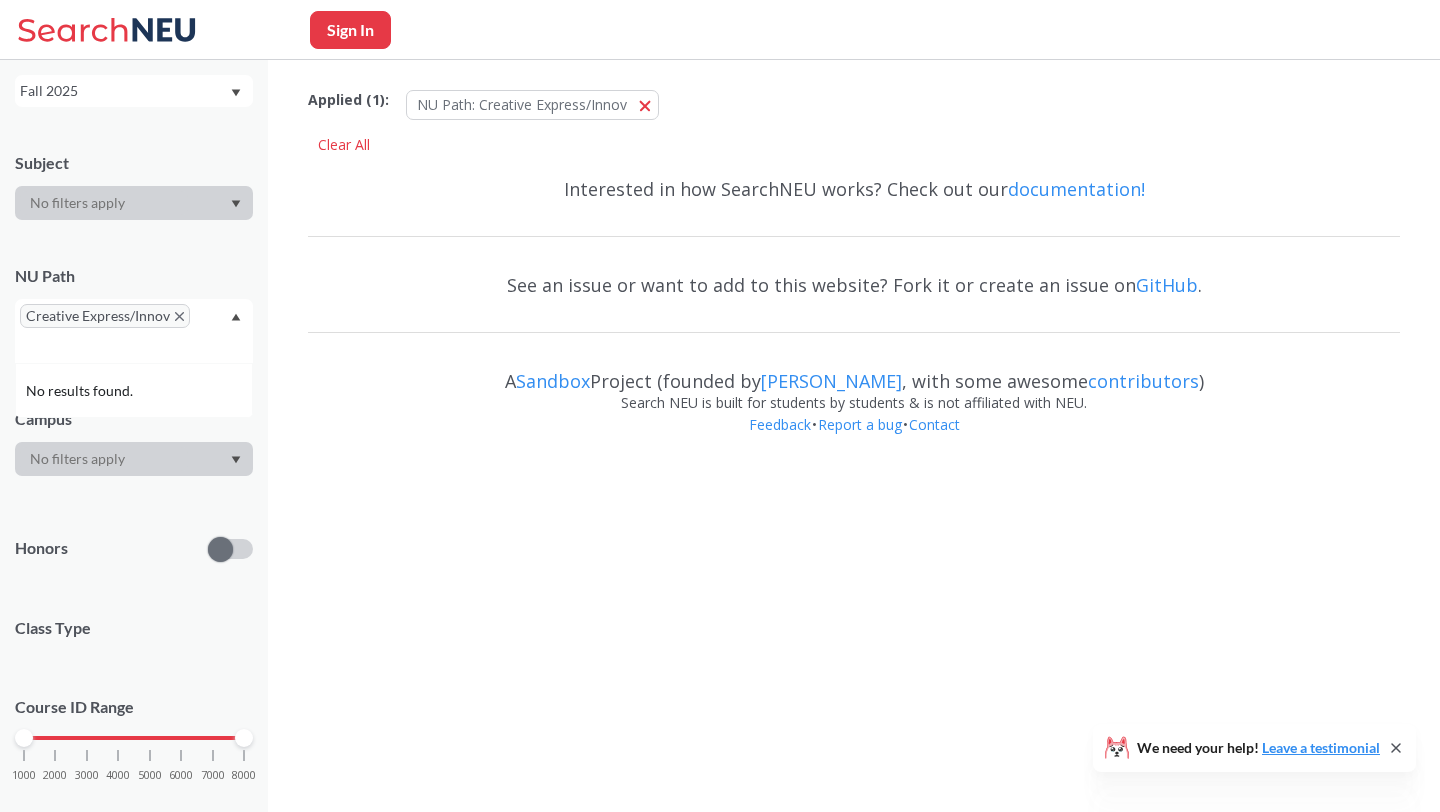 scroll, scrollTop: 0, scrollLeft: 0, axis: both 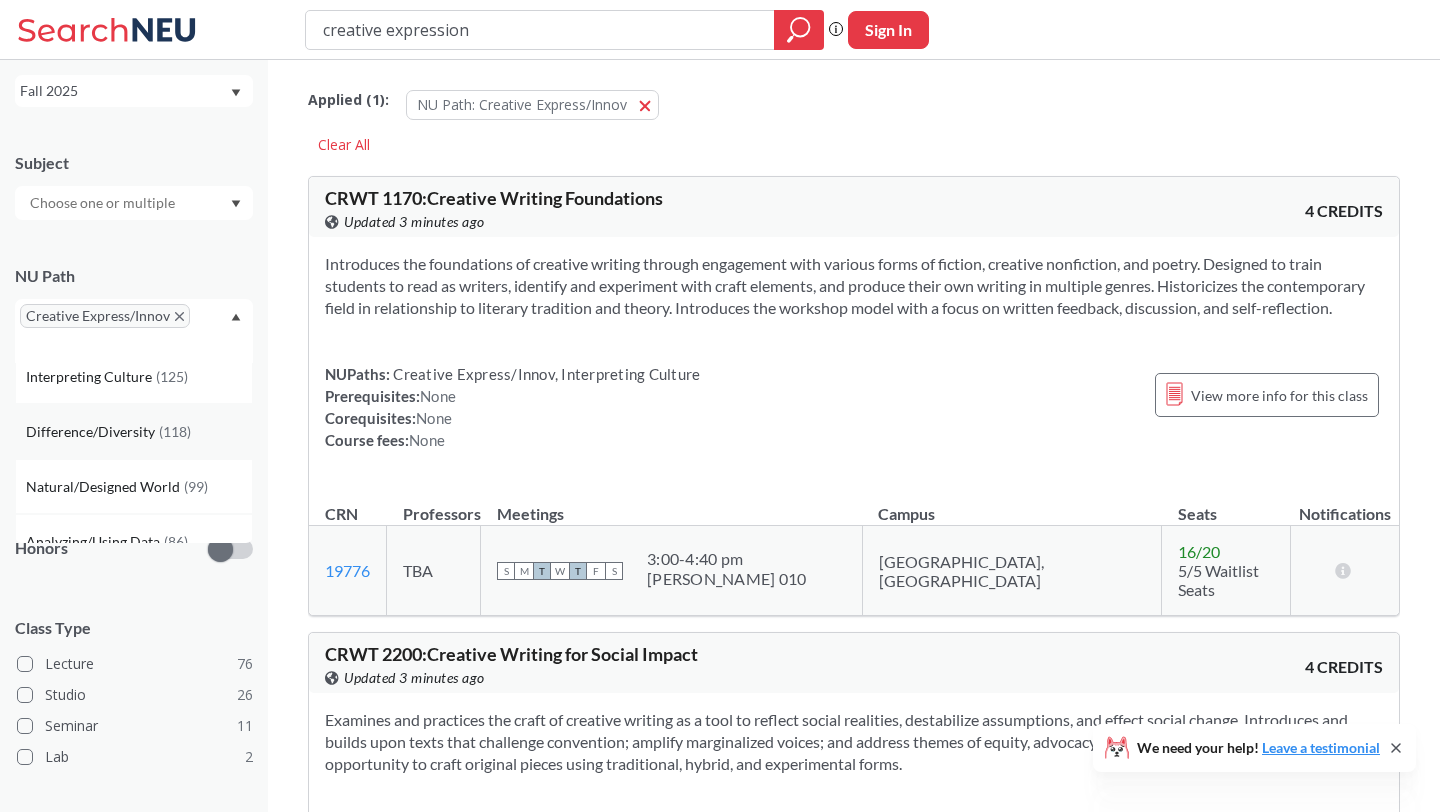 click on "( 118 )" at bounding box center [175, 431] 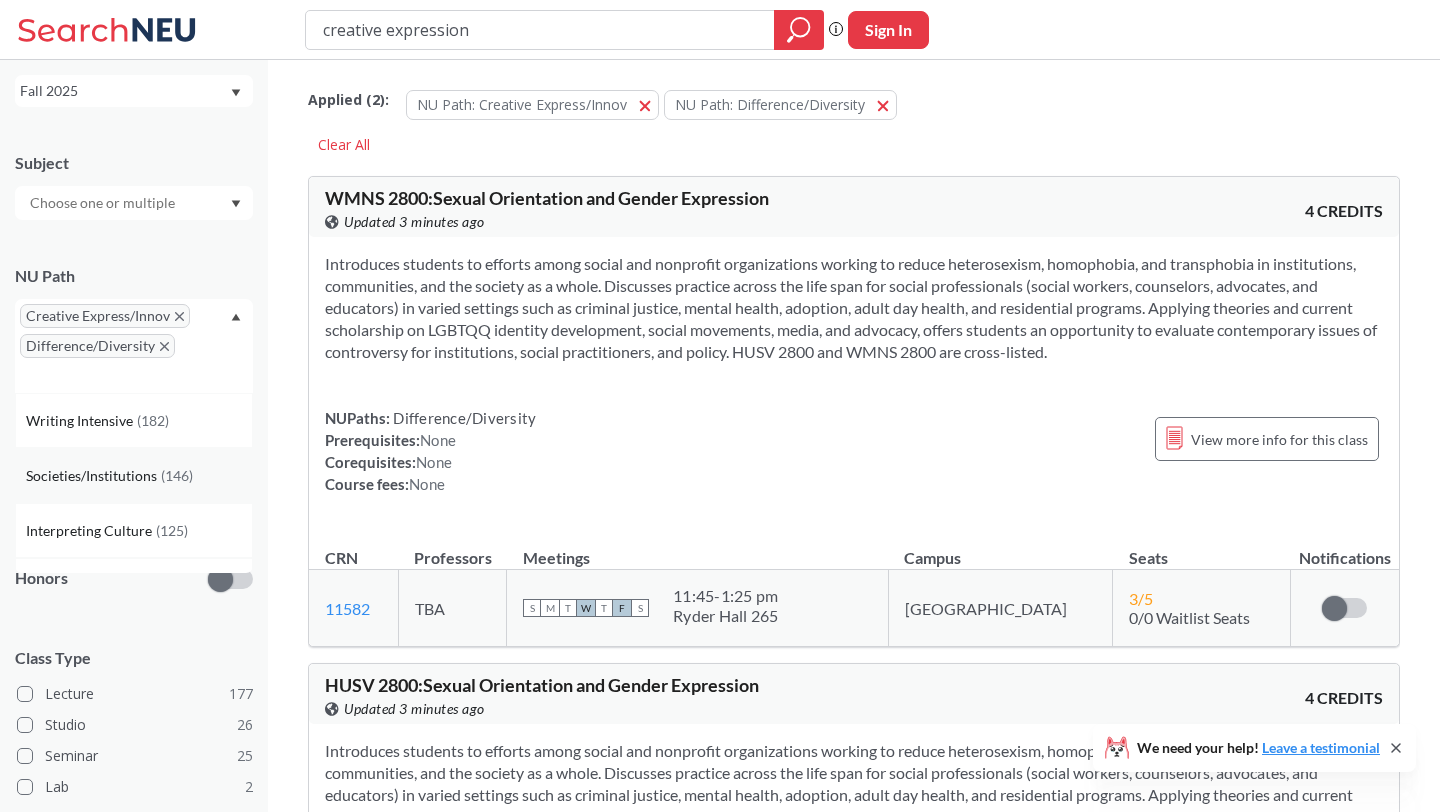 click on "Societies/Institutions ( 146 )" at bounding box center (139, 476) 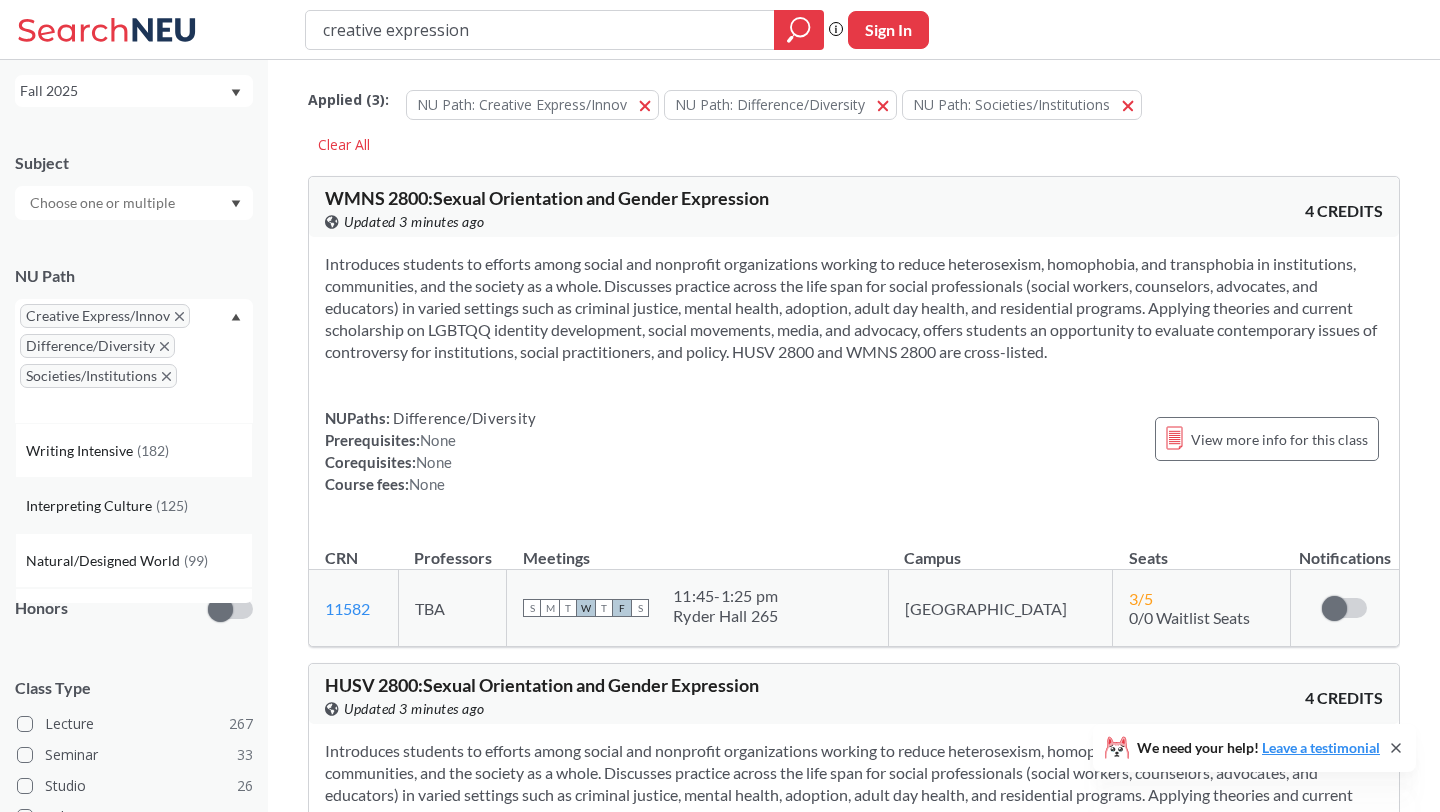 click on "( 125 )" at bounding box center [172, 505] 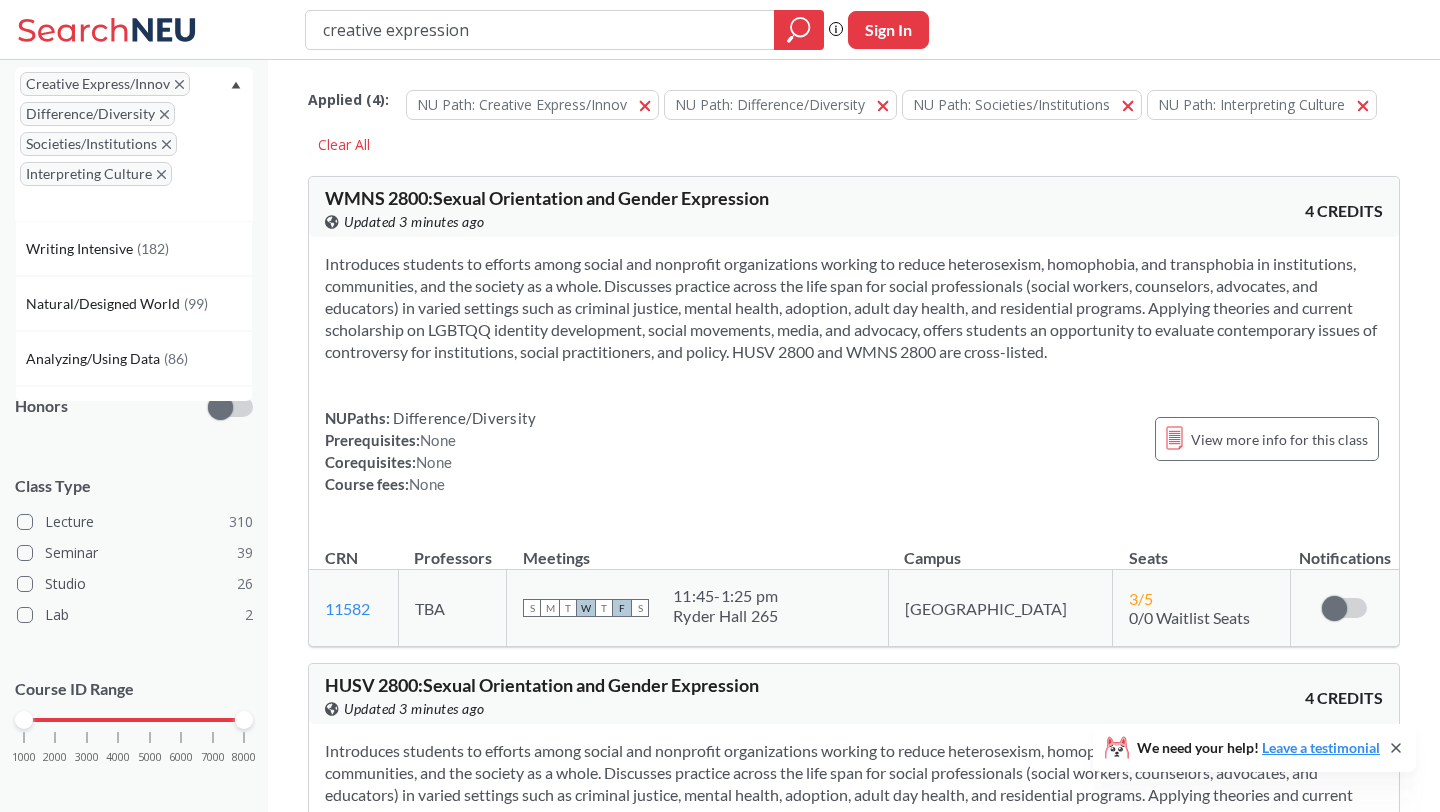 scroll, scrollTop: 342, scrollLeft: 0, axis: vertical 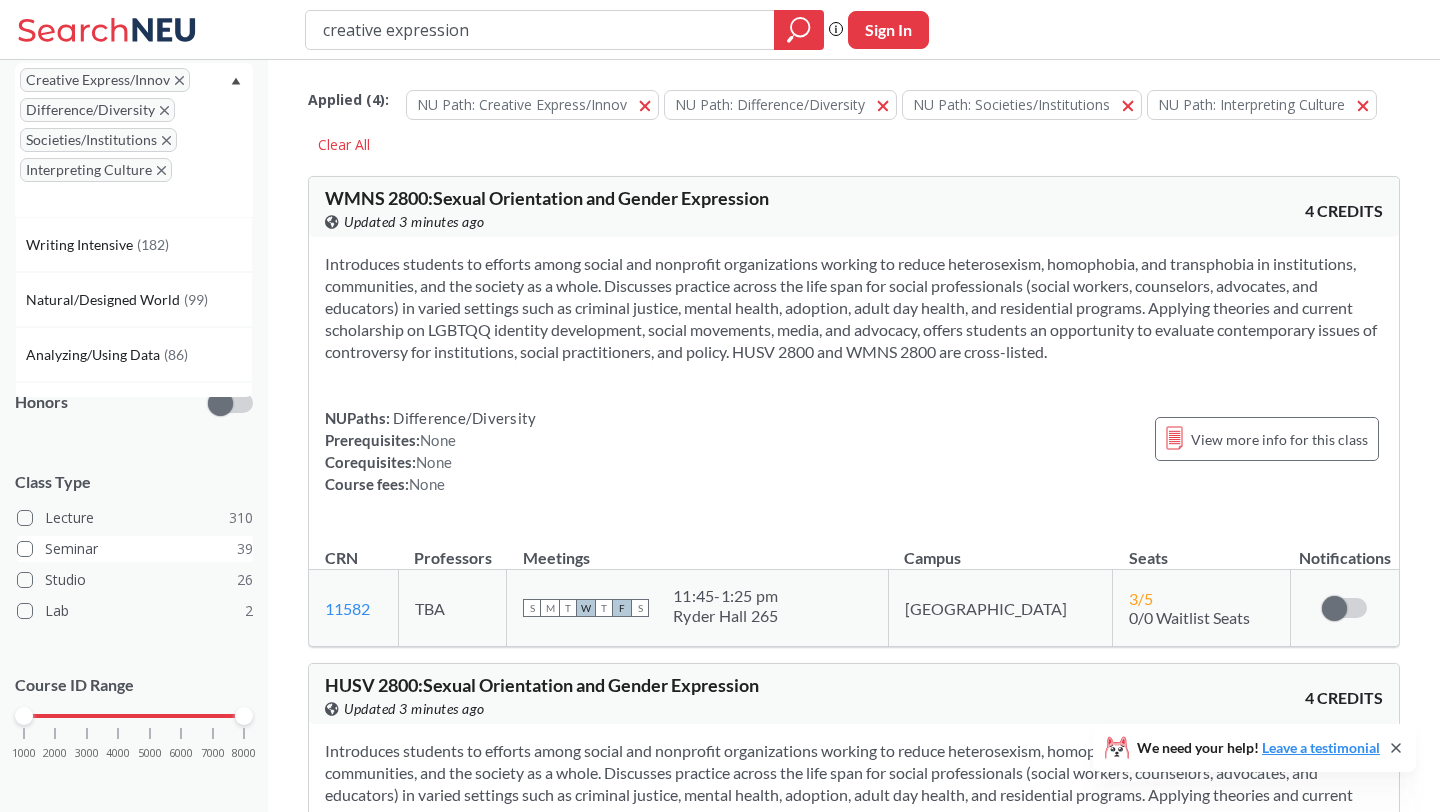 click on "Seminar 39" at bounding box center (135, 549) 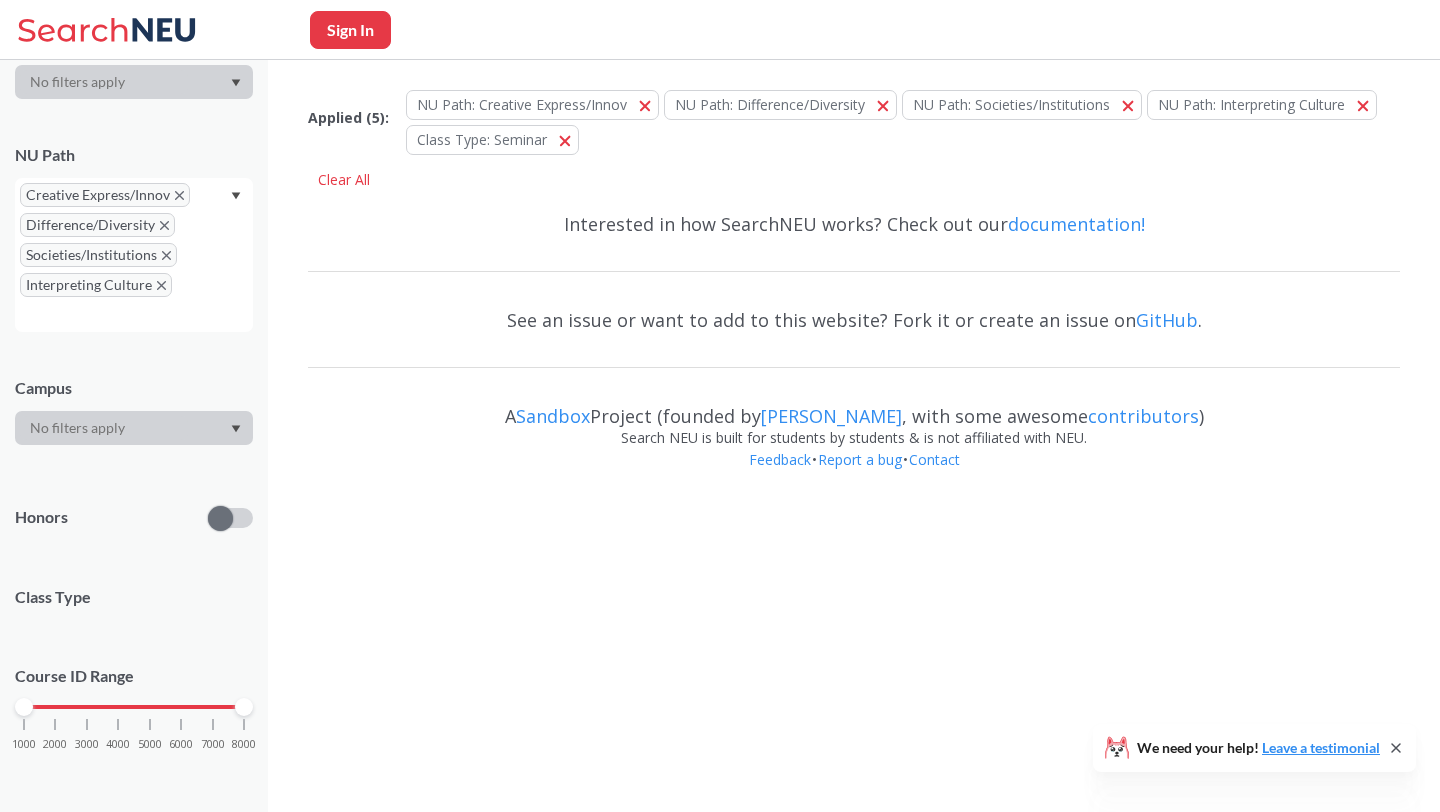 scroll, scrollTop: 342, scrollLeft: 0, axis: vertical 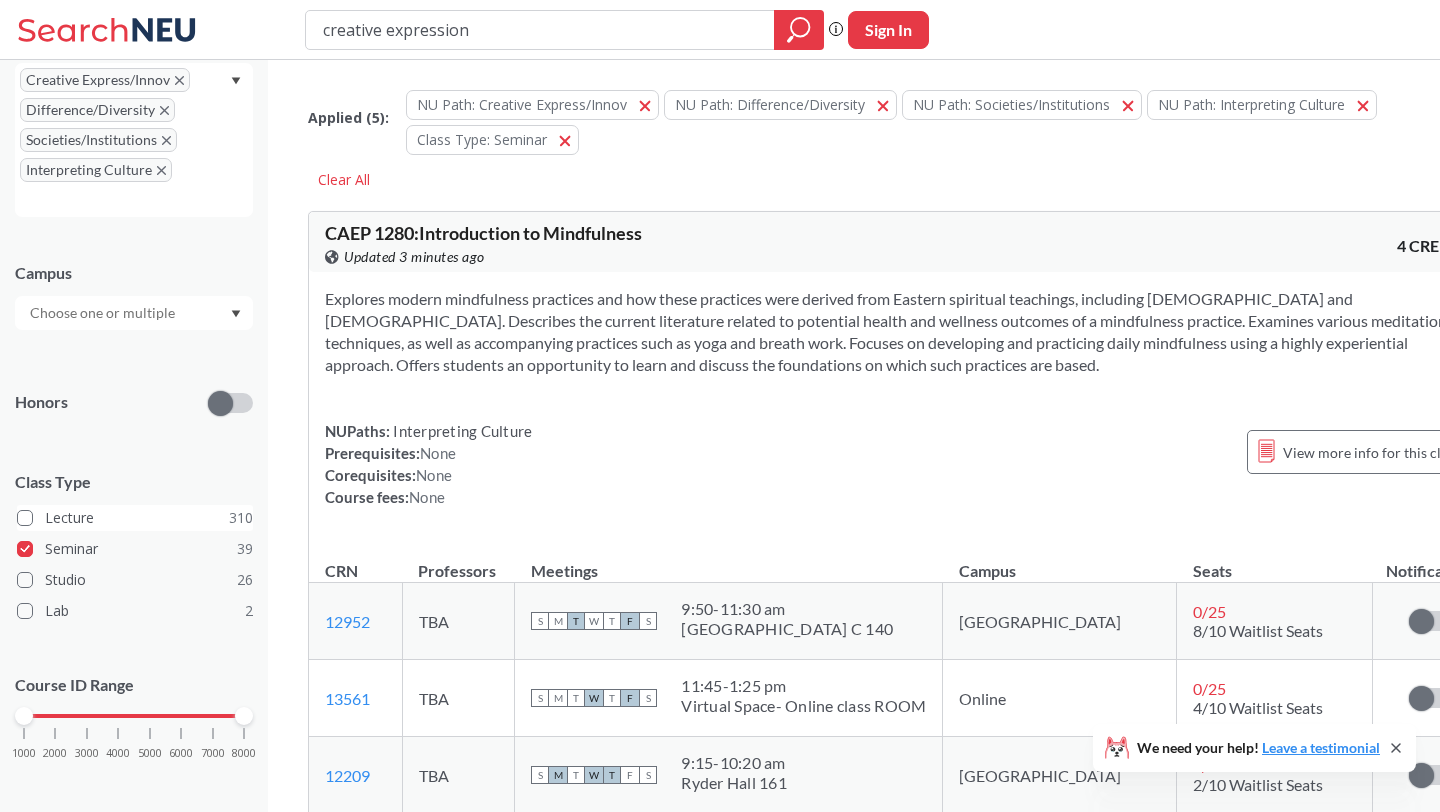 click on "Lecture 310" at bounding box center [135, 518] 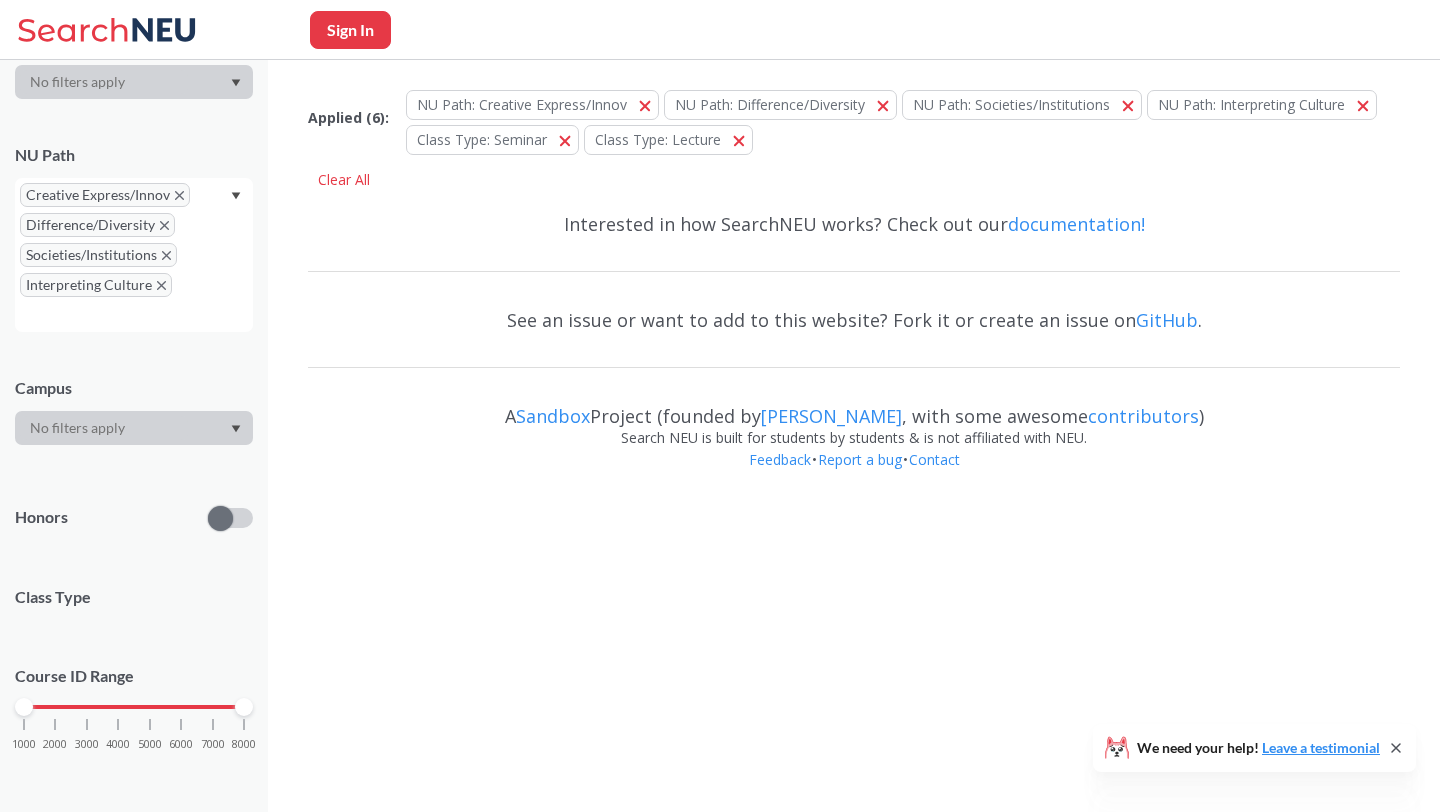 scroll, scrollTop: 342, scrollLeft: 0, axis: vertical 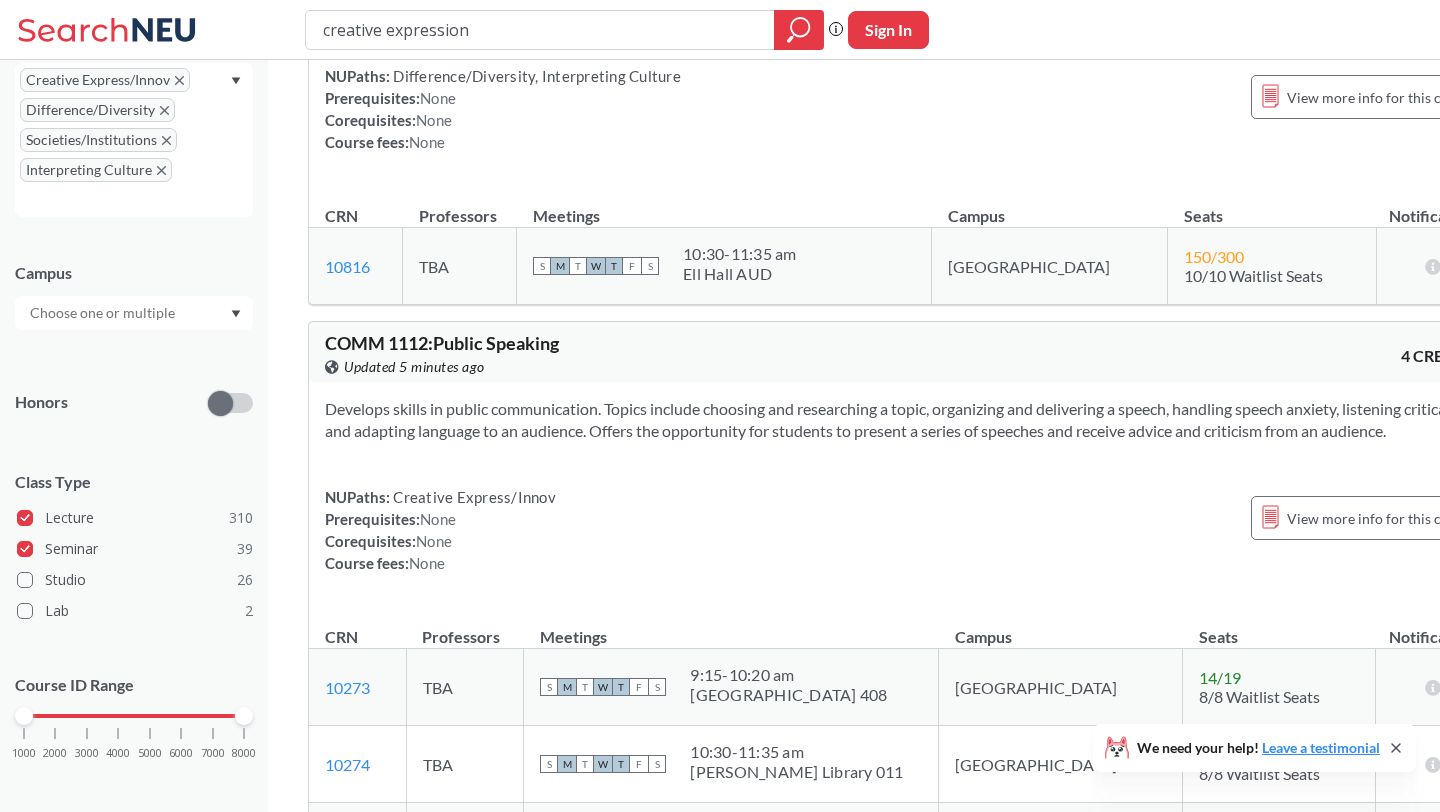 click on "Meetings" at bounding box center (731, 627) 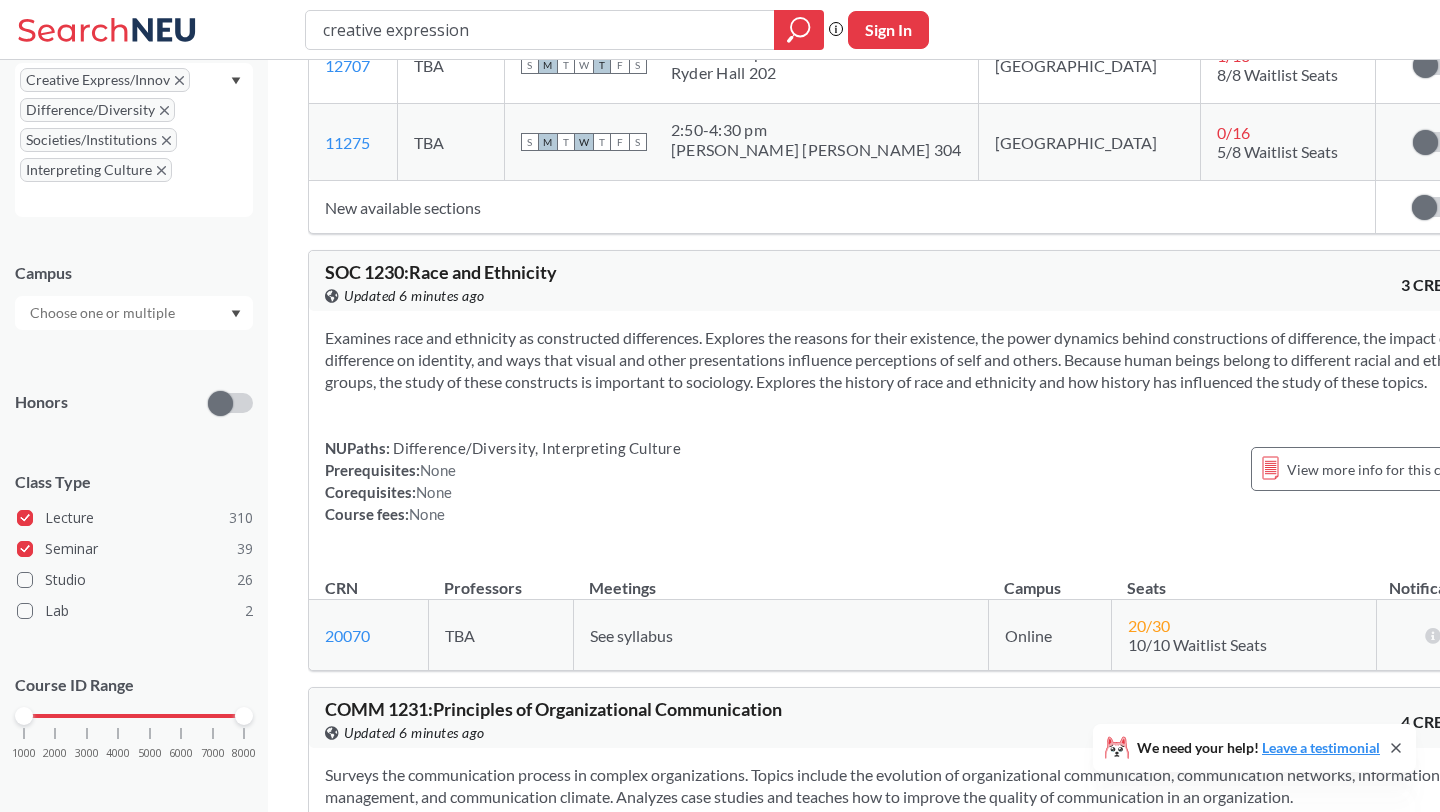 scroll, scrollTop: 50537, scrollLeft: 0, axis: vertical 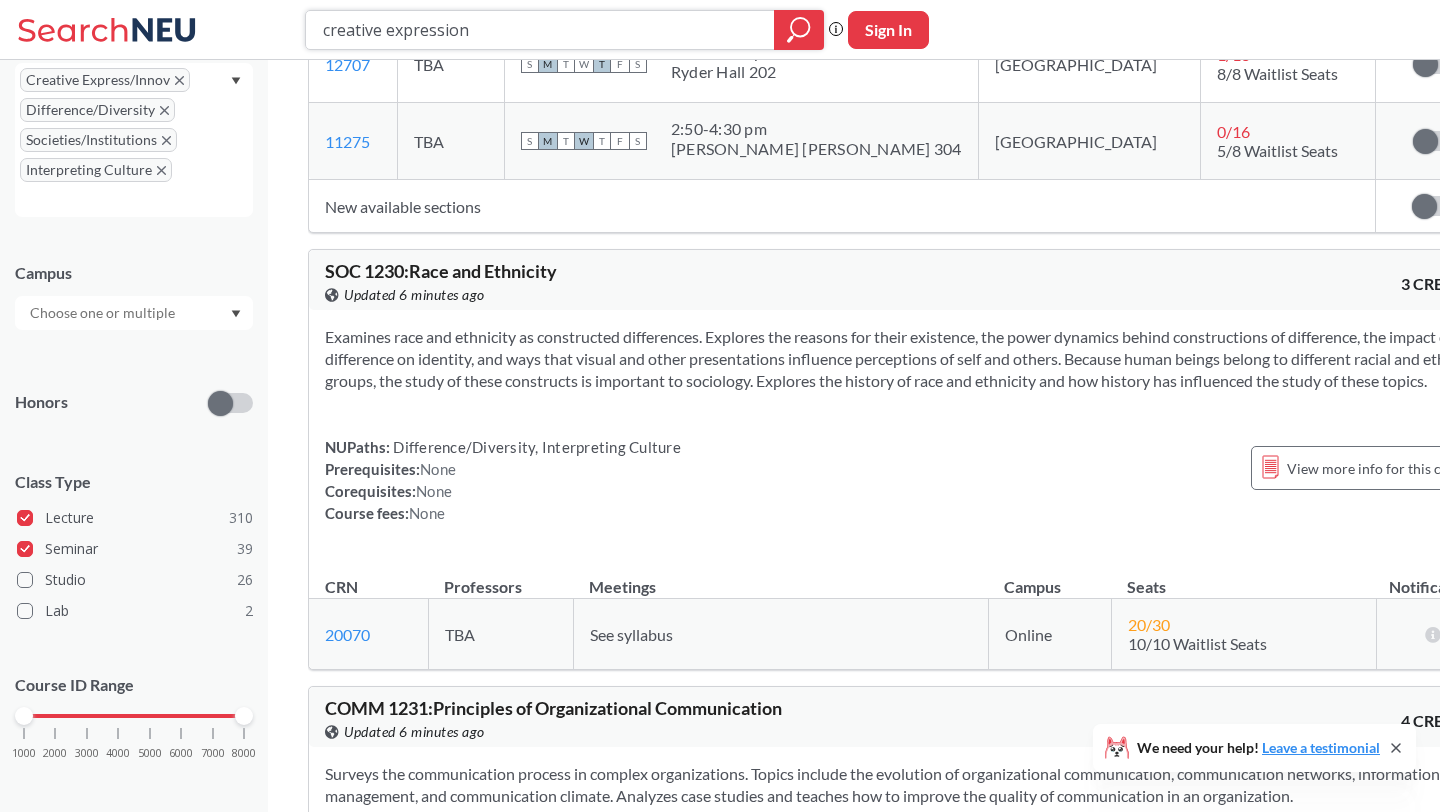 drag, startPoint x: 531, startPoint y: 26, endPoint x: 312, endPoint y: 24, distance: 219.00912 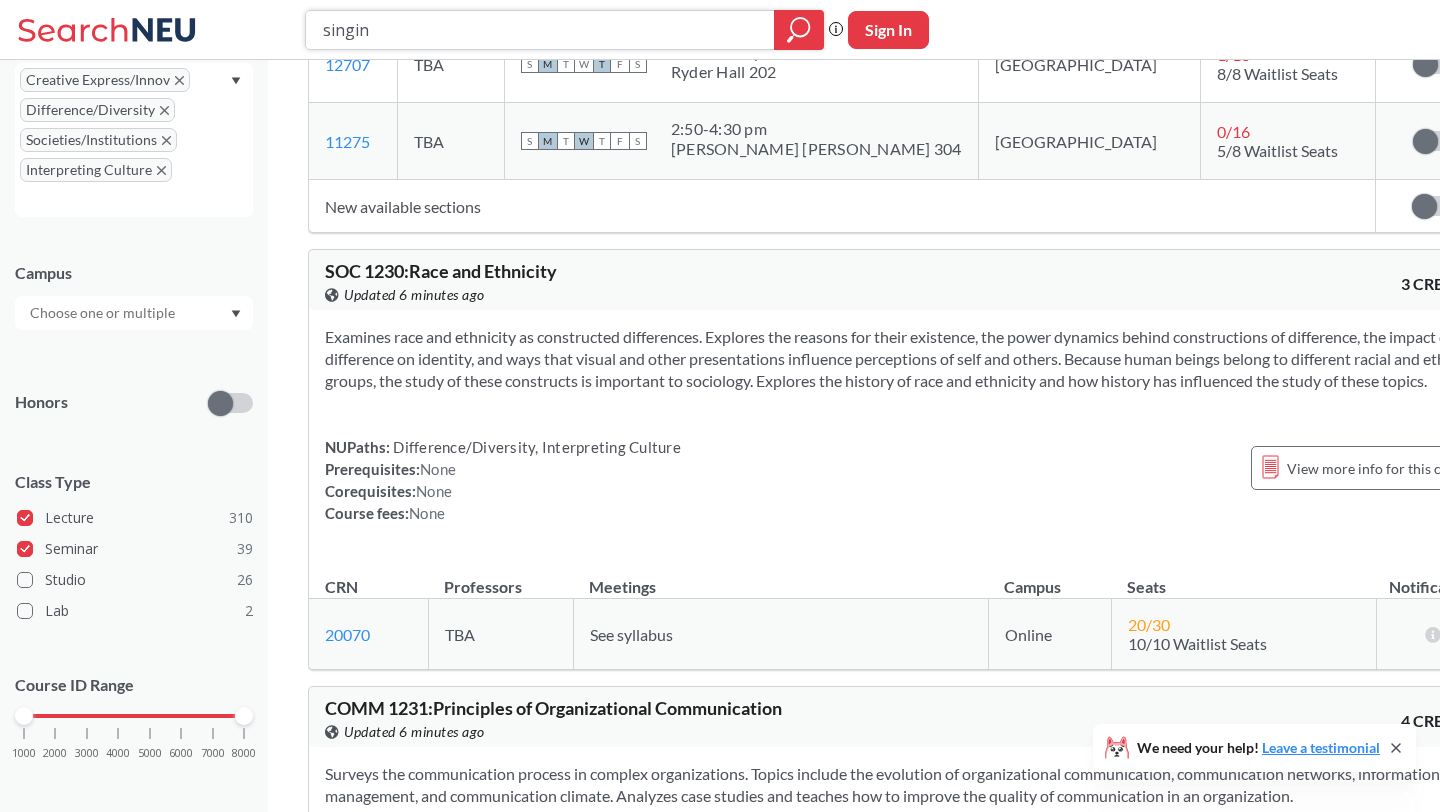 type on "singing" 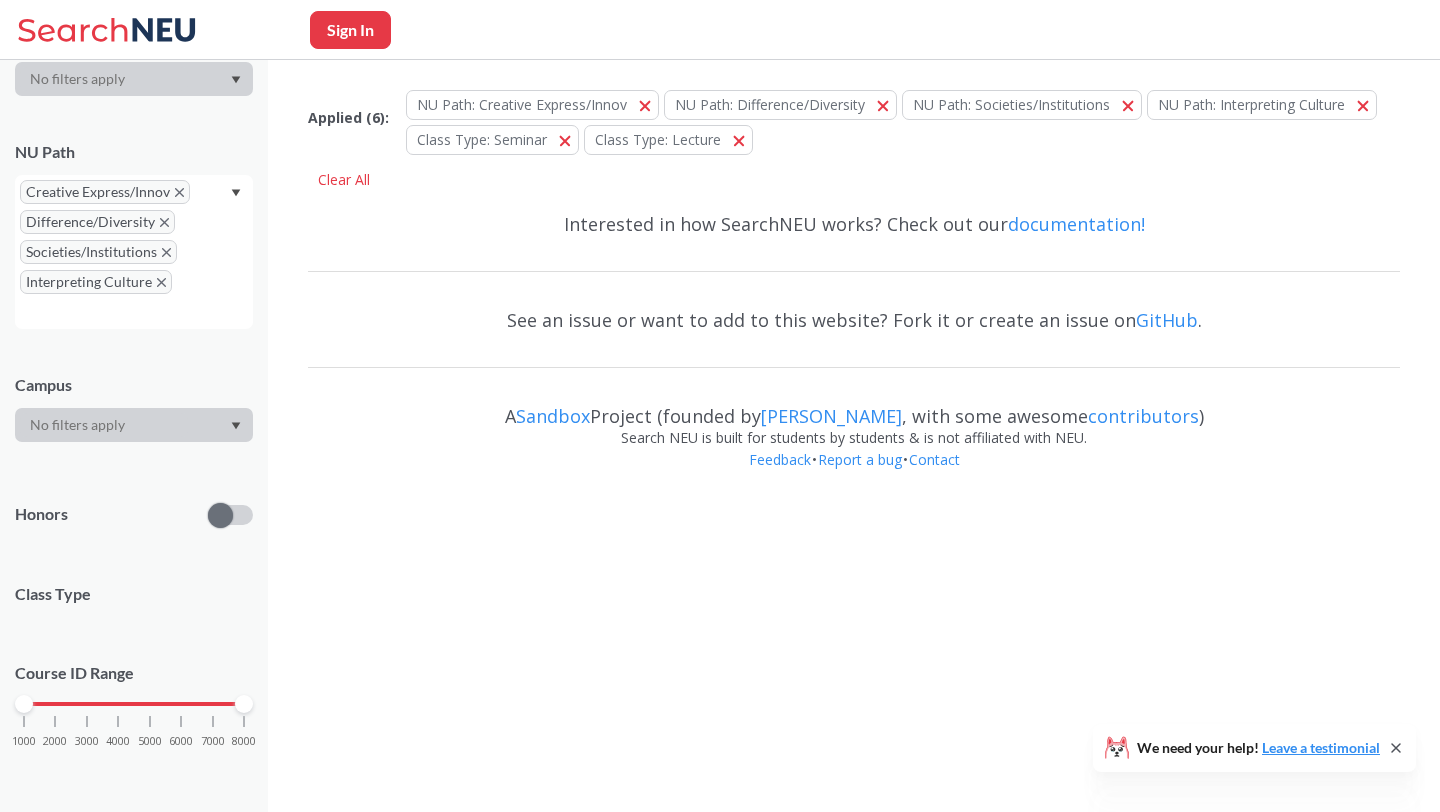 scroll, scrollTop: 0, scrollLeft: 0, axis: both 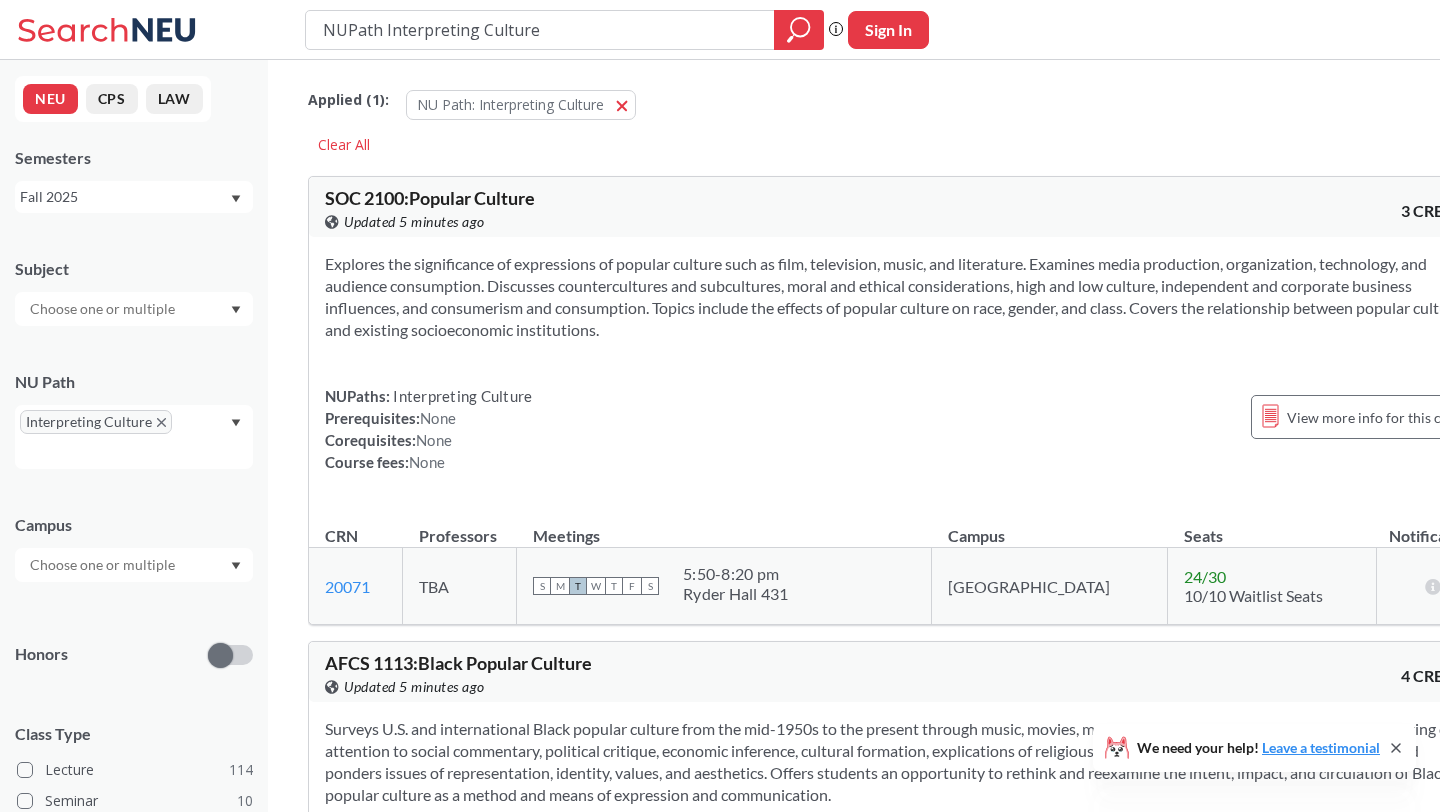drag, startPoint x: 326, startPoint y: 30, endPoint x: 662, endPoint y: 29, distance: 336.0015 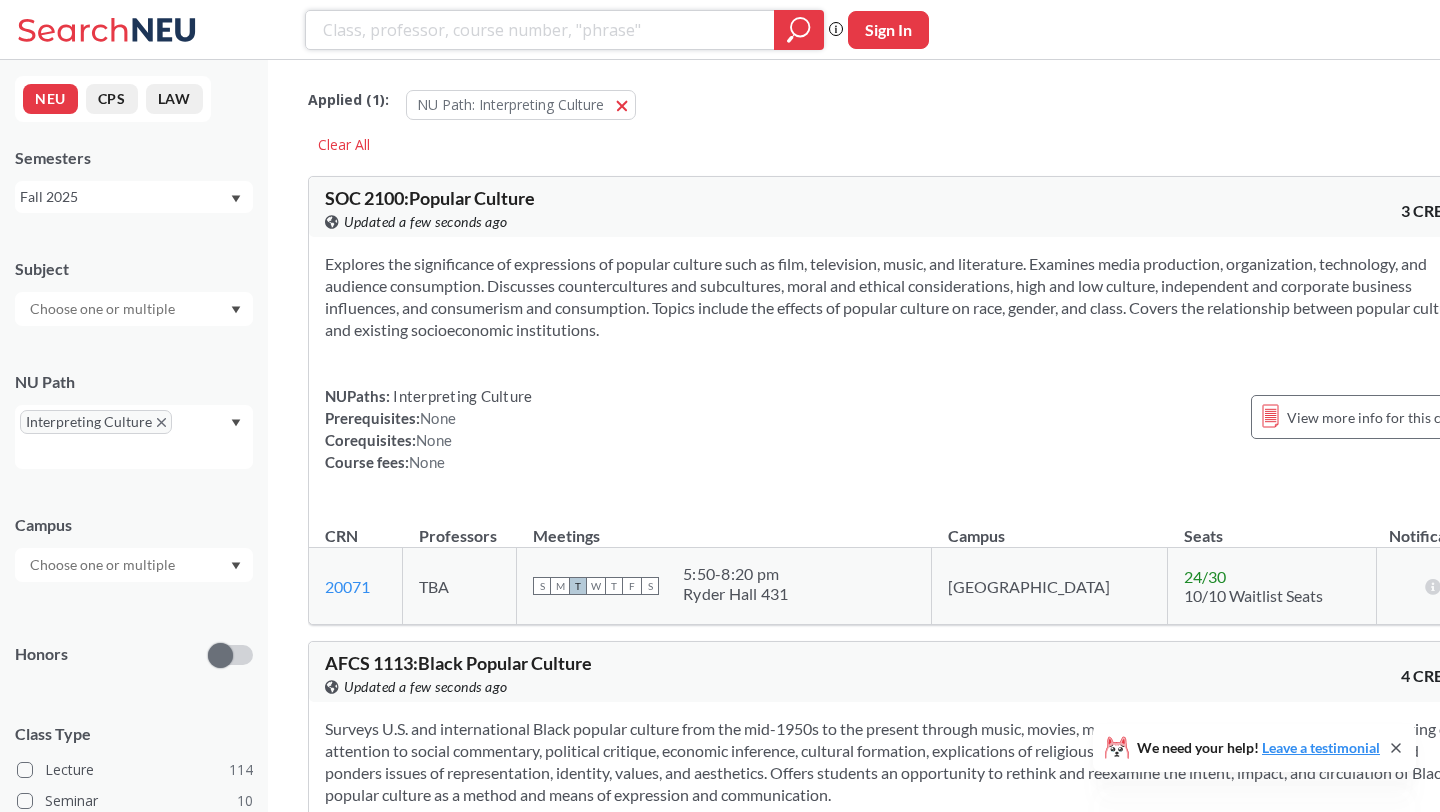 click at bounding box center [540, 30] 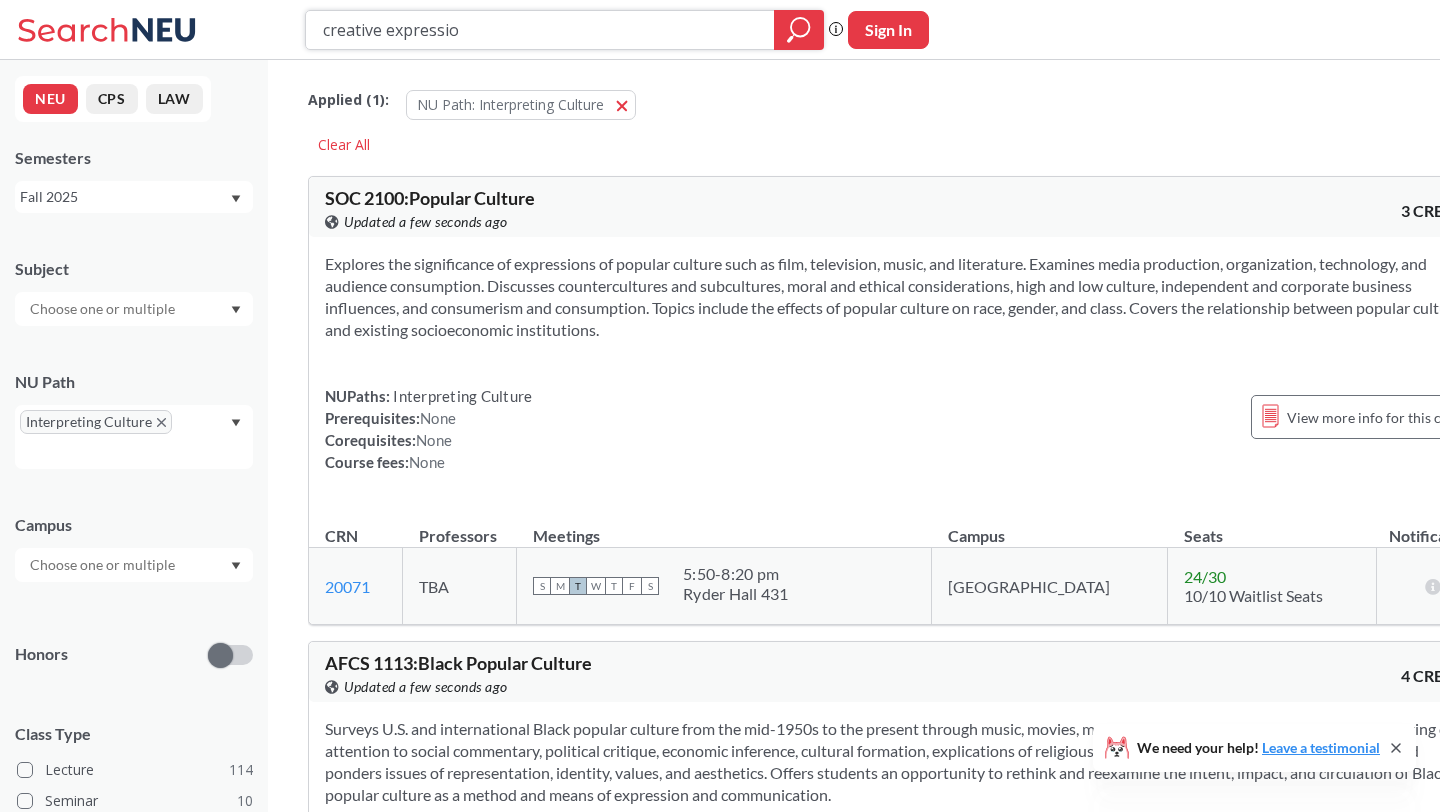 type on "creative expression" 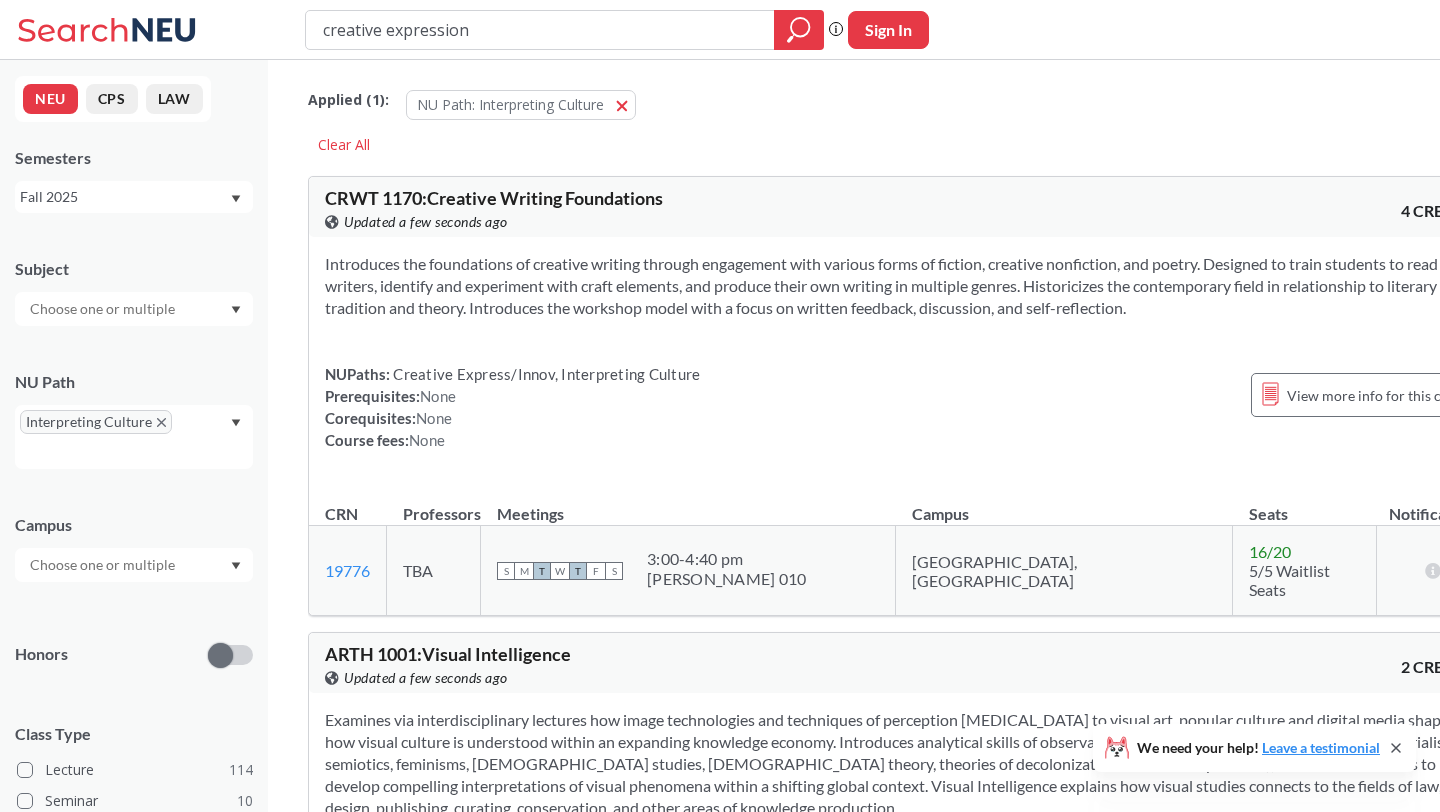 click on "Applied ( 1 ): NU Path: Interpreting Culture Interpreting Culture Clear All" at bounding box center (902, 115) 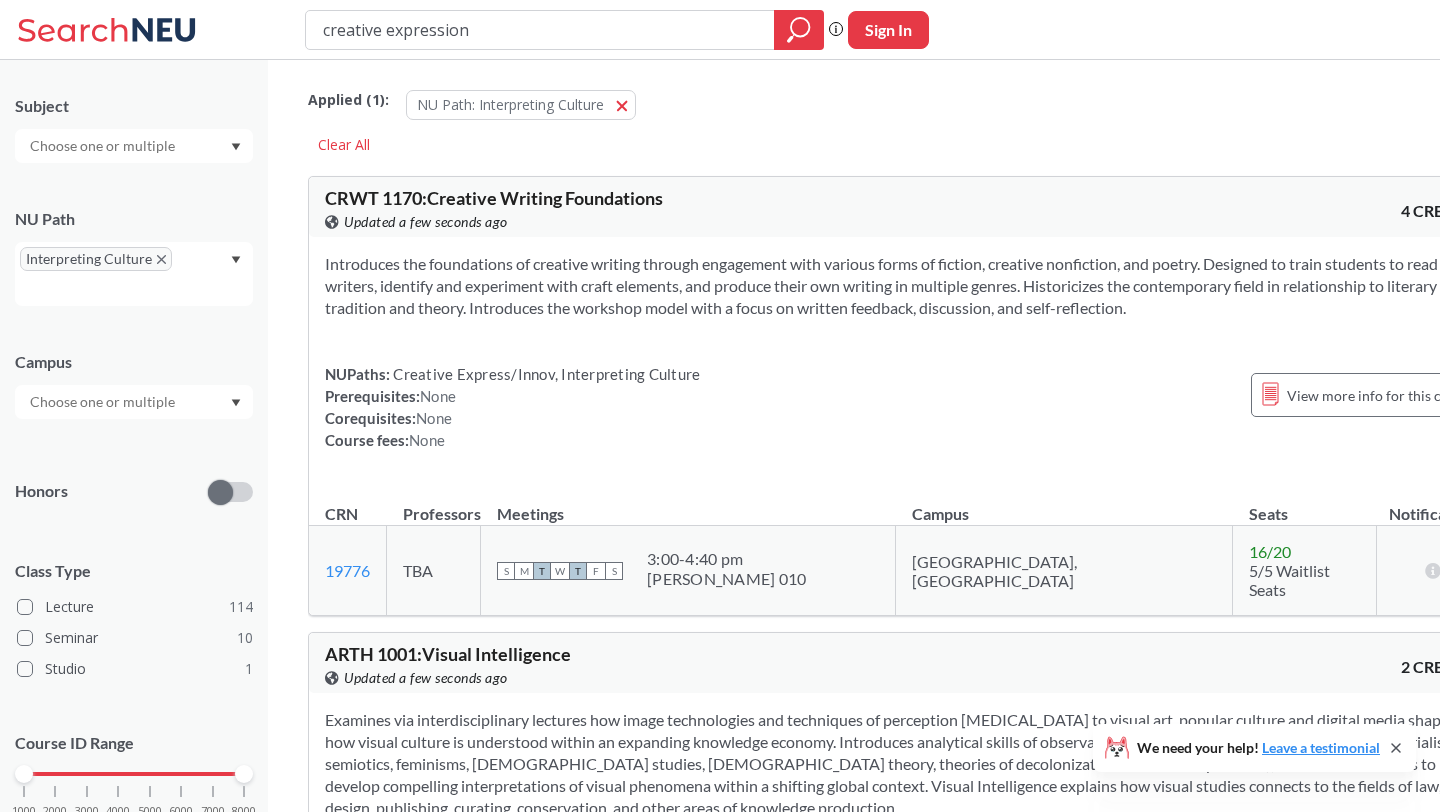 drag, startPoint x: 44, startPoint y: 632, endPoint x: 57, endPoint y: 645, distance: 18.384777 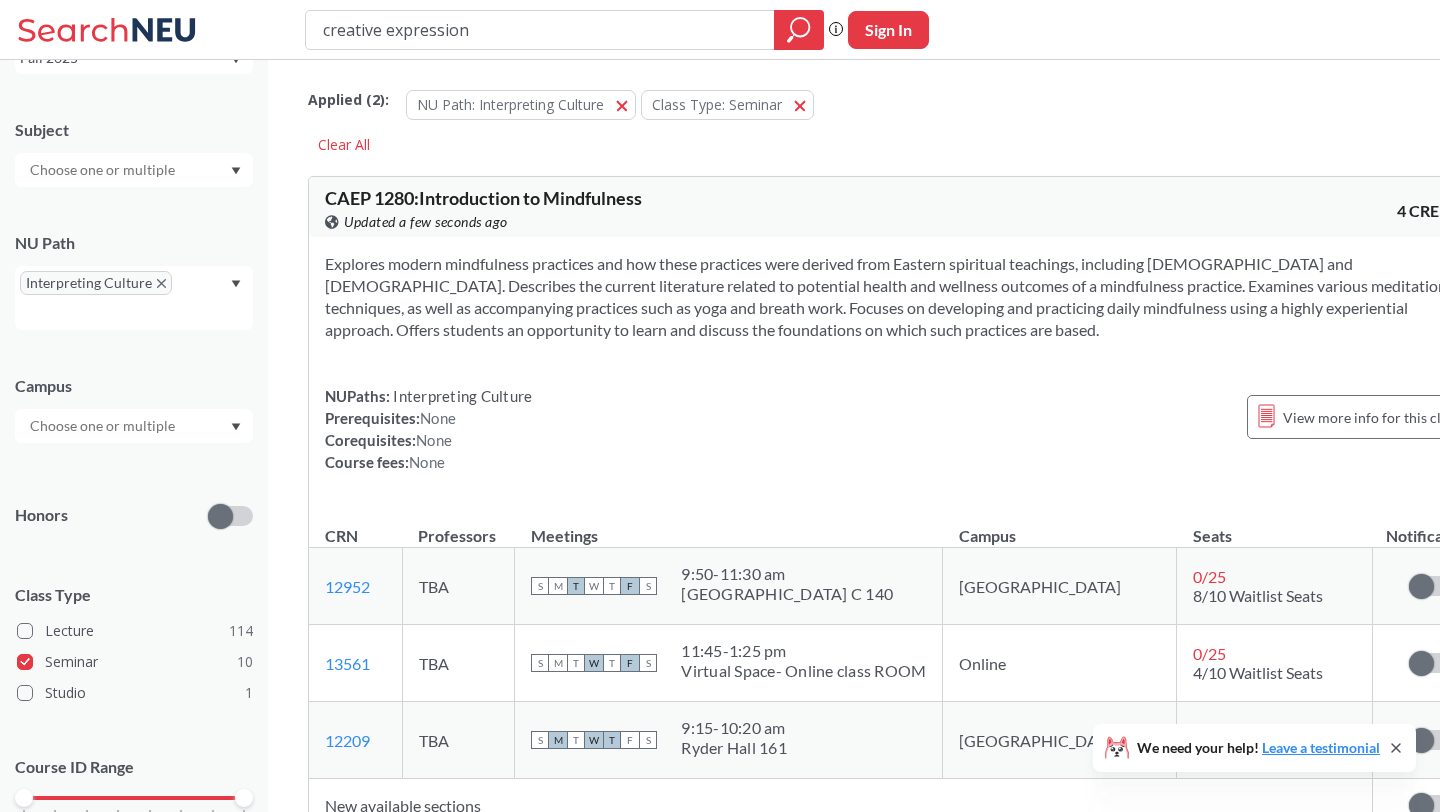scroll, scrollTop: 163, scrollLeft: 0, axis: vertical 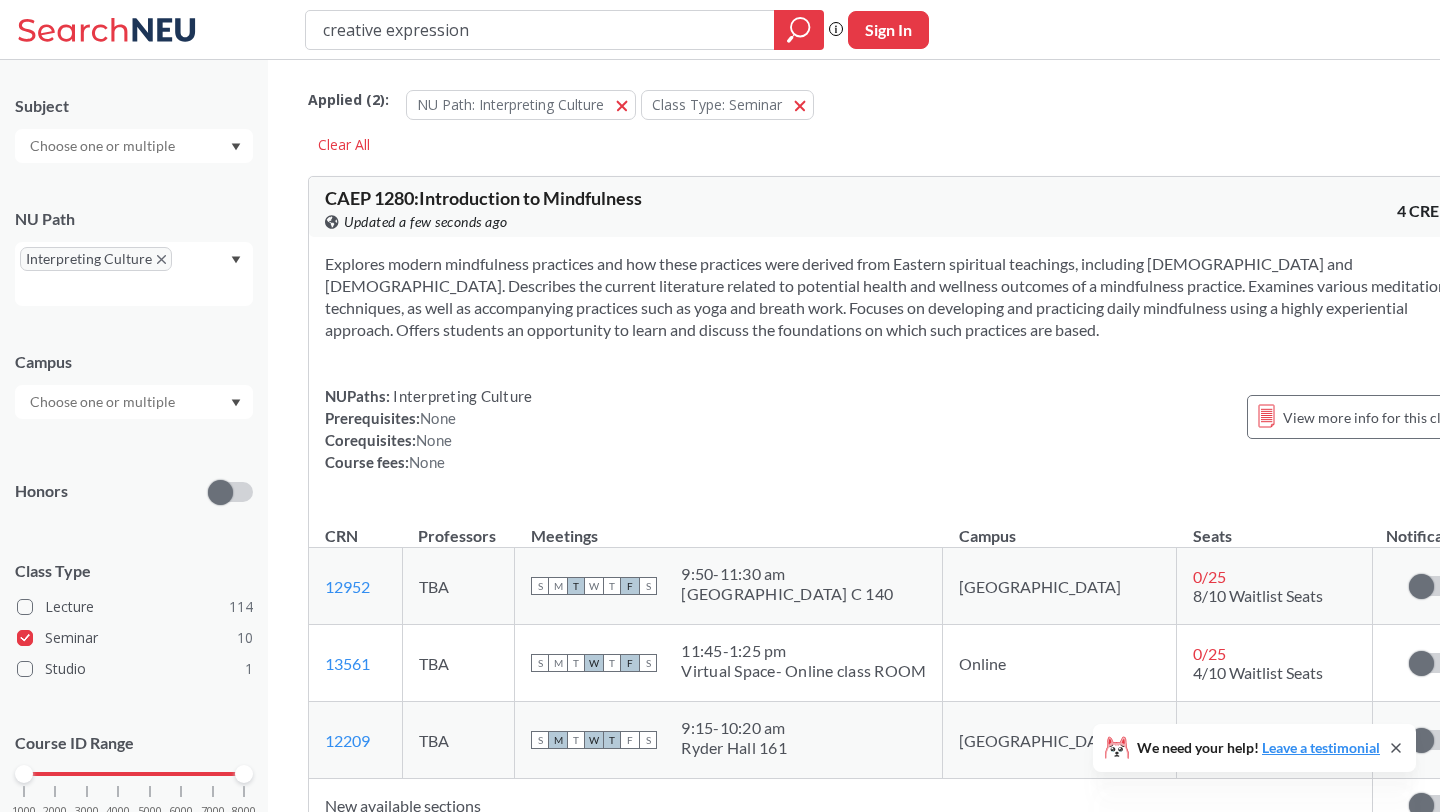 click on "Applied ( 2 ): NU Path: Interpreting Culture Interpreting Culture Class Type: Seminar Seminar Clear All CAEP   1280 :  Introduction to Mindfulness View this course on Banner. Updated a few seconds ago 4 CREDITS
Explores modern mindfulness practices and how these practices were derived from Eastern spiritual teachings, including Buddhism and Hinduism. Describes the current literature related to potential health and wellness outcomes of a mindfulness practice. Examines various meditation techniques, as well as accompanying practices such as yoga and breath work. Focuses on developing and practicing daily mindfulness using a highly experiential approach. Offers students an opportunity to learn and discuss the foundations on which such practices are based.
NUPaths:   Interpreting Culture Prerequisites:  None Corequisites:  None Course fees:  None View more info for this class CRN  Professors   Meetings   Campus   Seats   Notifications  12952 View this section on Banner. TBA S M T W T F S 9:50 - Boston" at bounding box center (900, 2872) 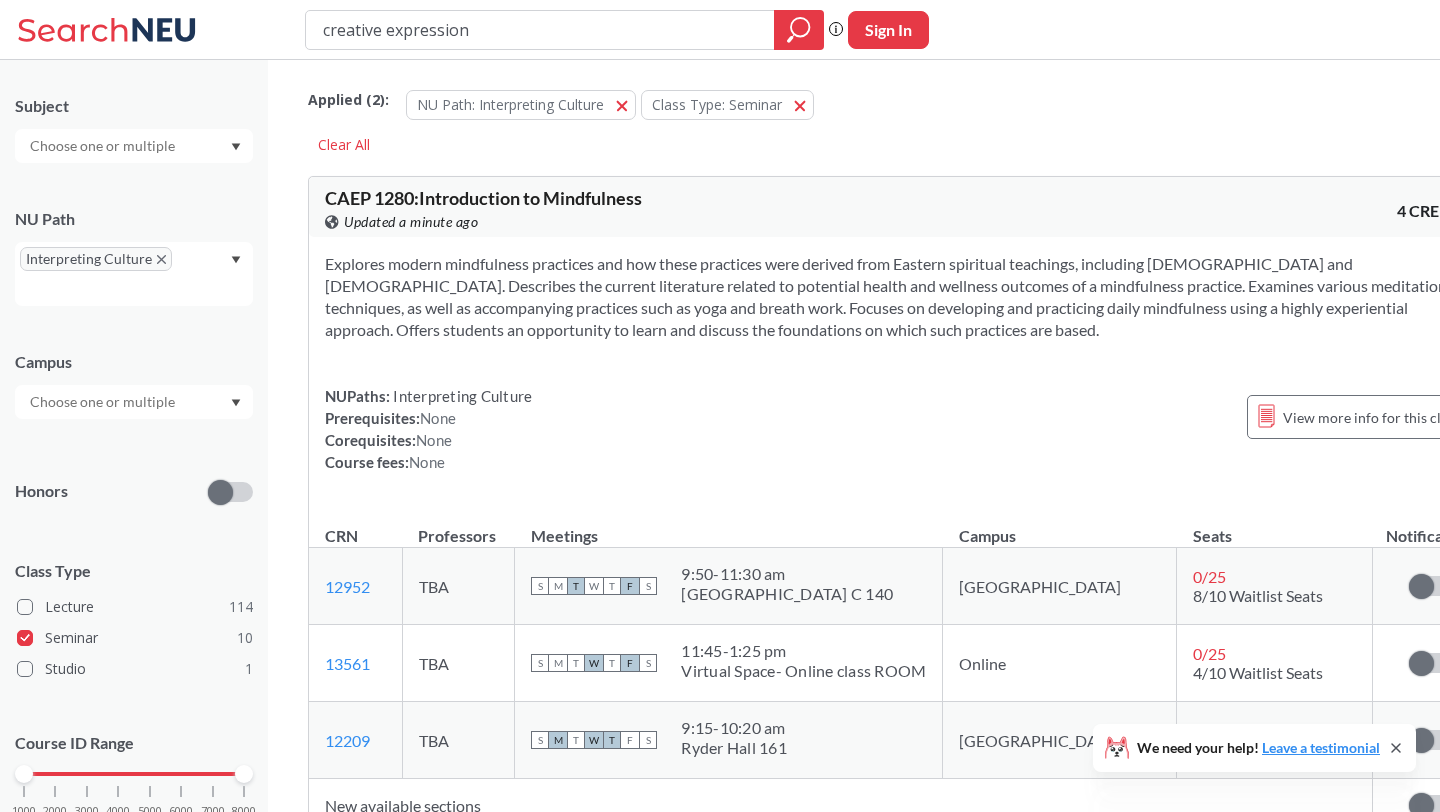 click 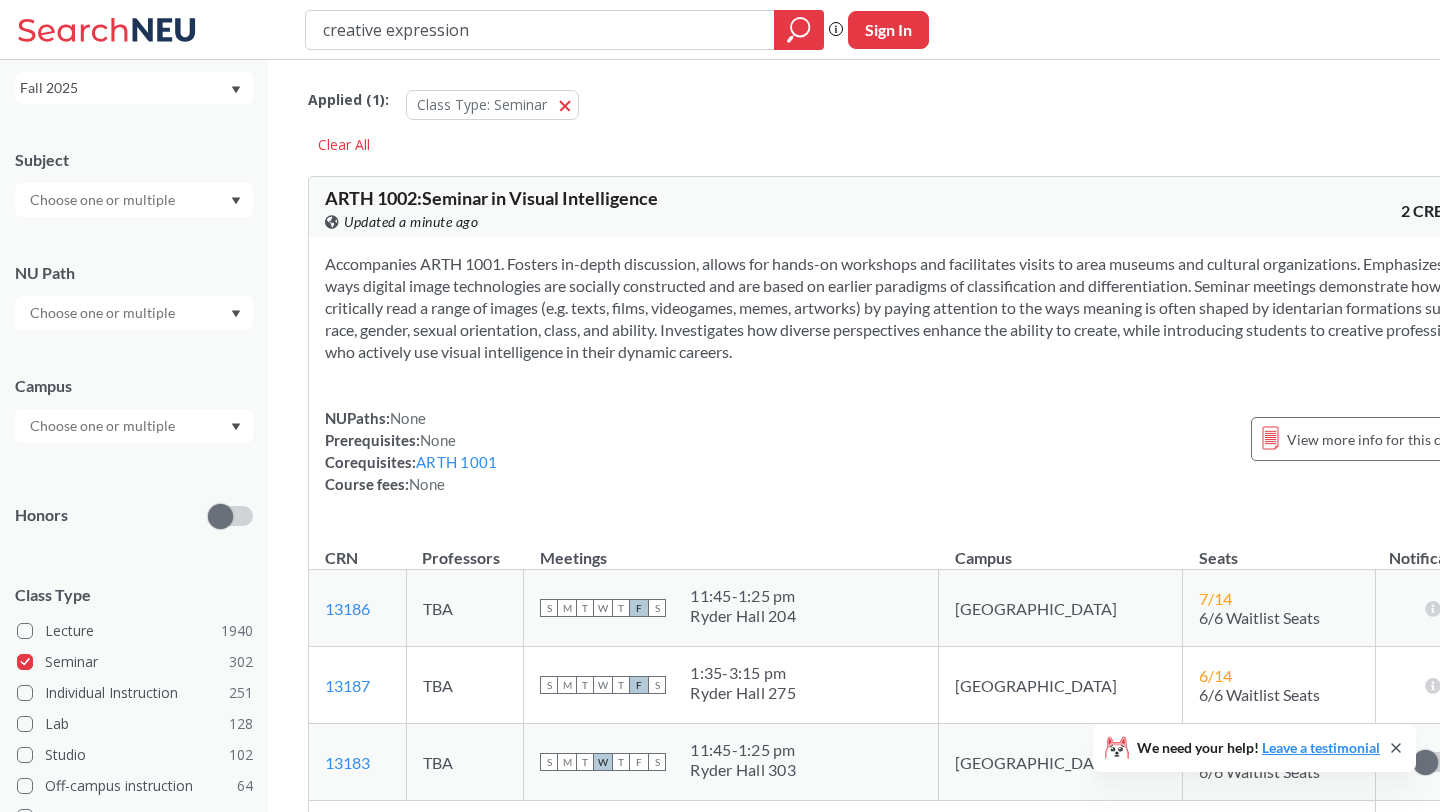 scroll, scrollTop: 163, scrollLeft: 0, axis: vertical 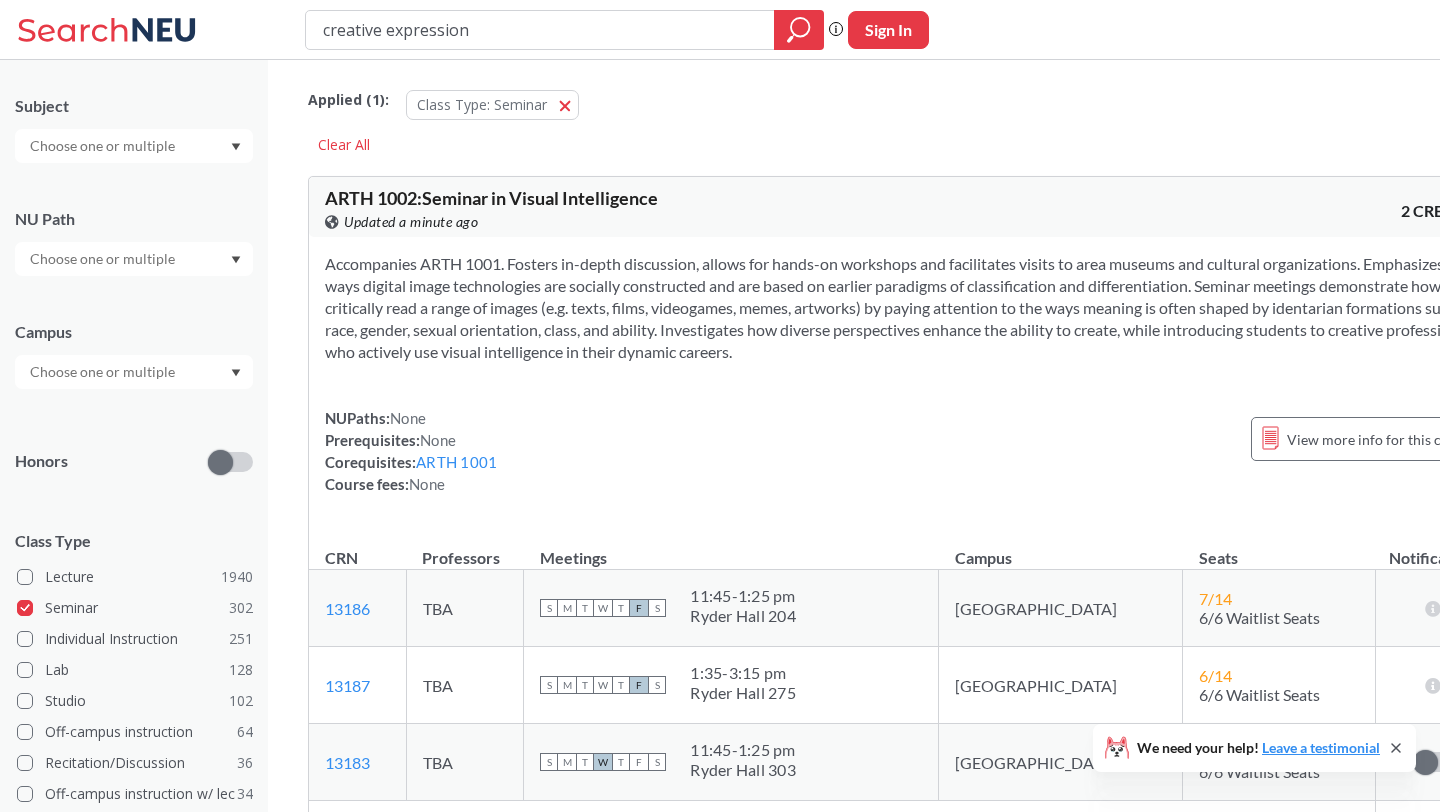 click at bounding box center [104, 259] 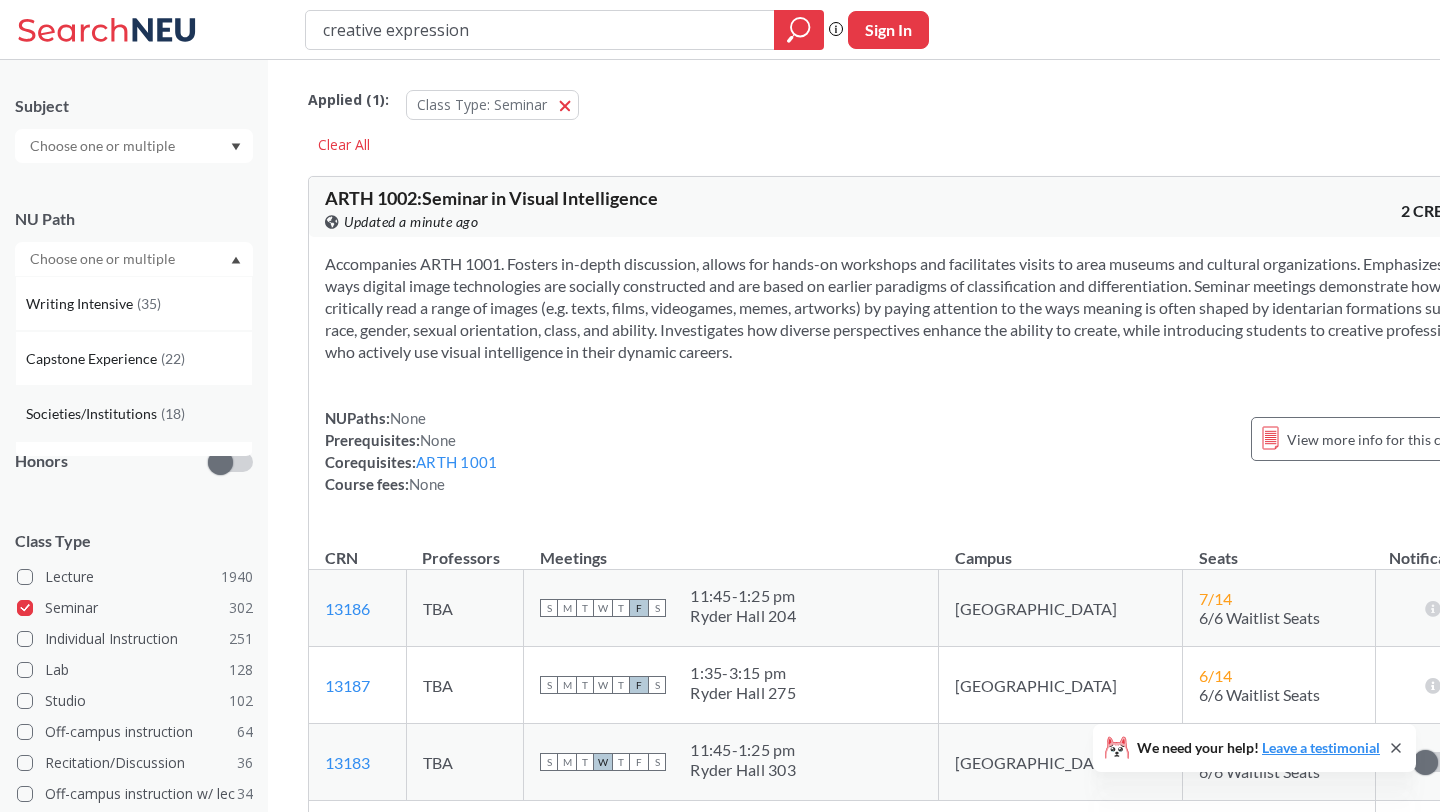 scroll, scrollTop: 172, scrollLeft: 0, axis: vertical 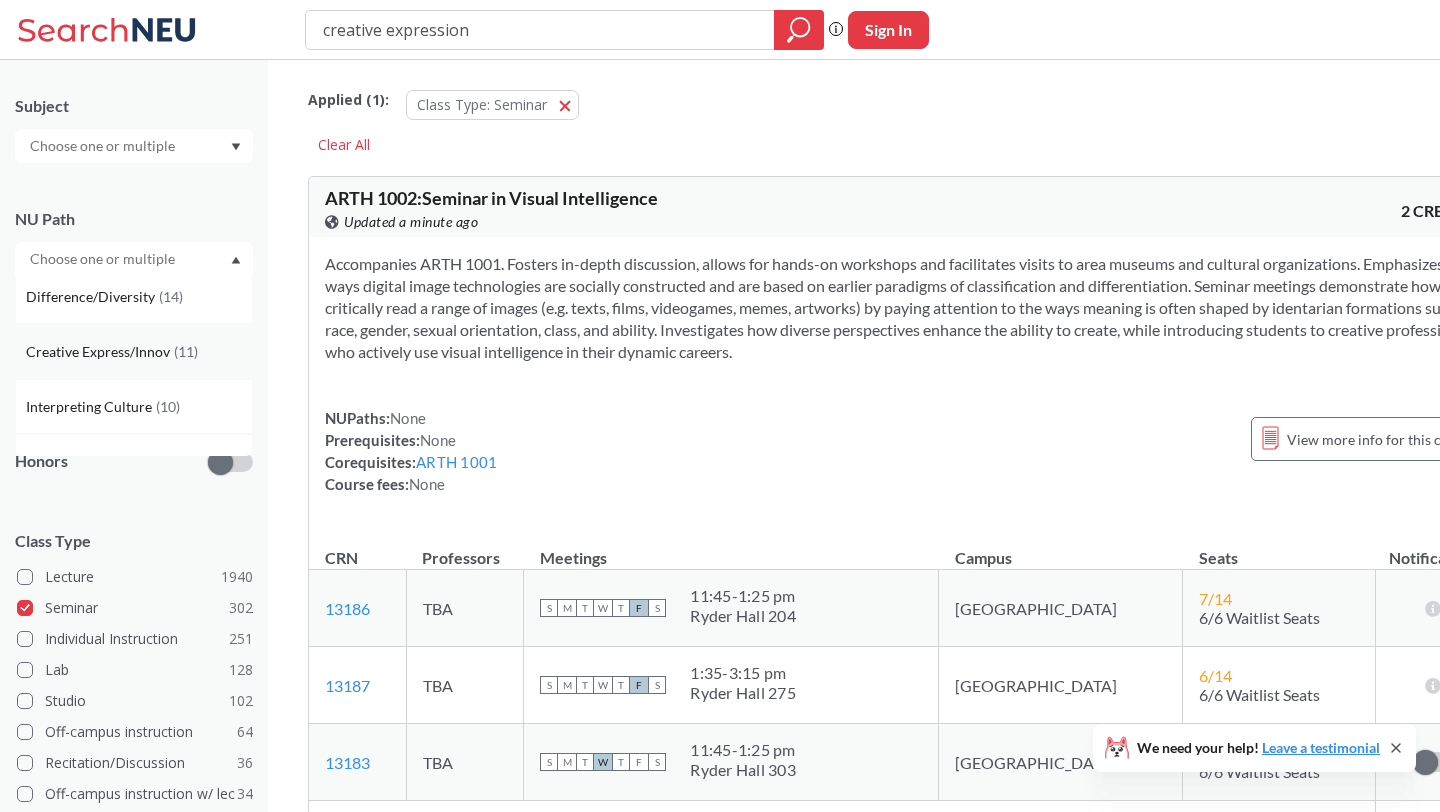 click on "Creative Express/Innov ( 11 )" at bounding box center [134, 351] 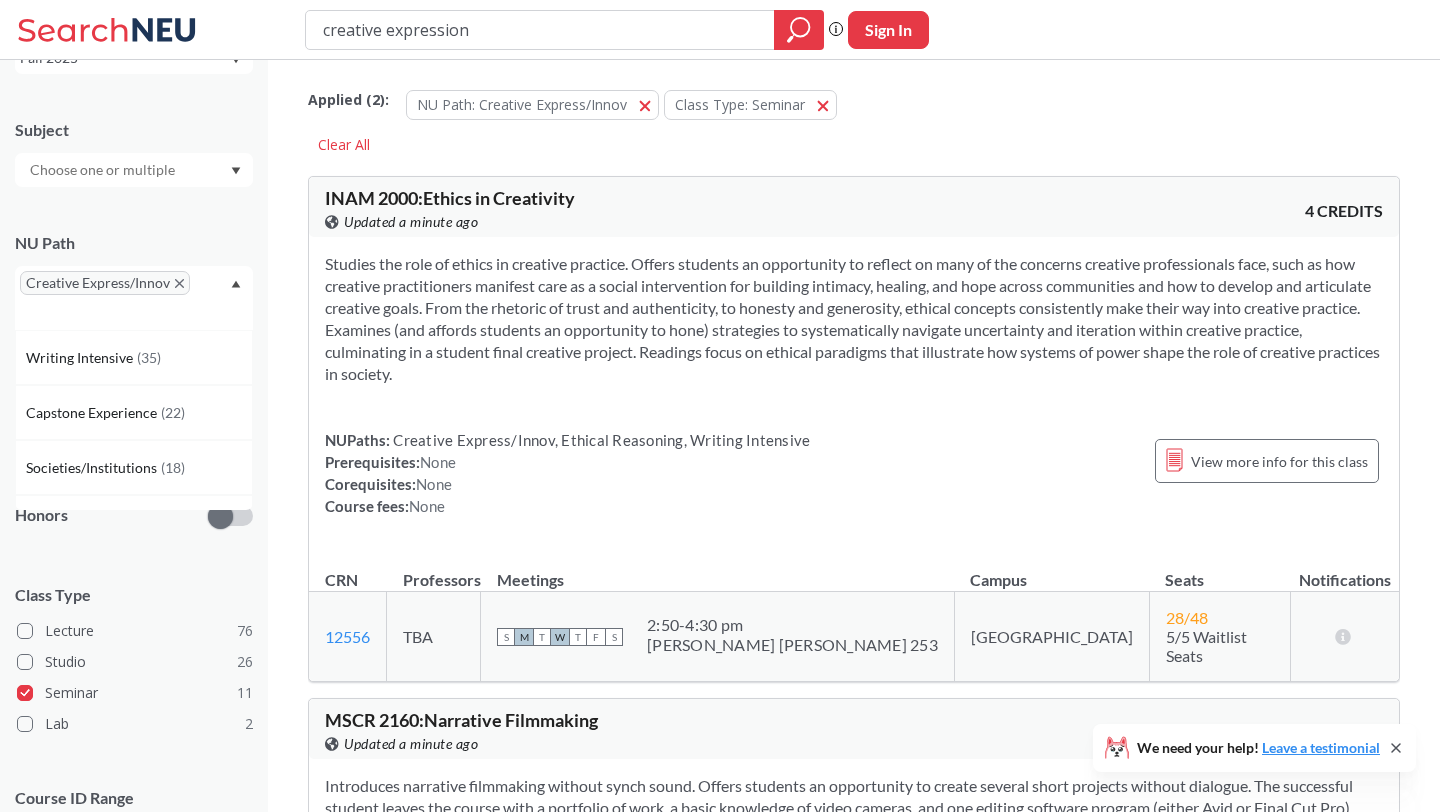 scroll, scrollTop: 163, scrollLeft: 0, axis: vertical 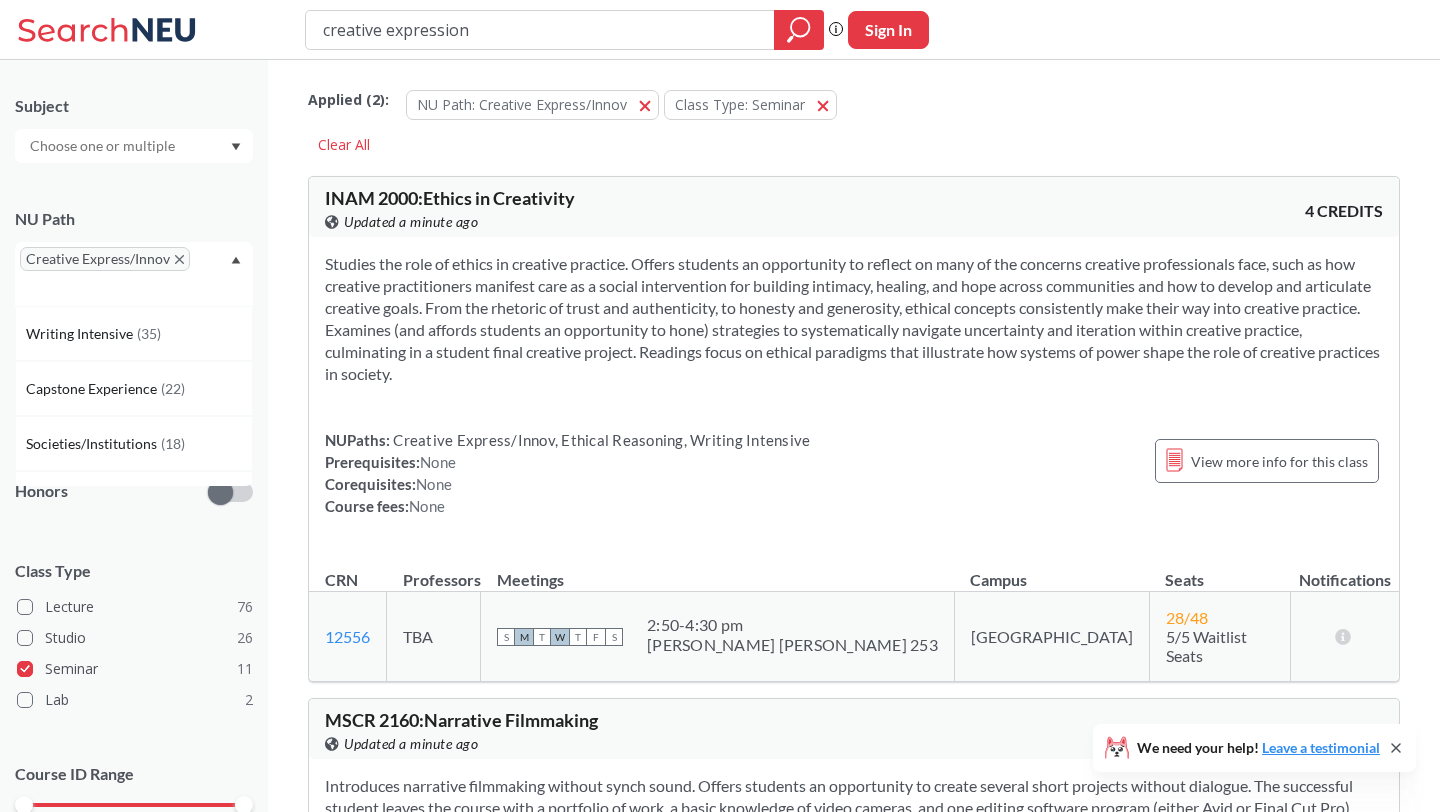 click on "Applied ( 2 ): NU Path: Creative Express/Innov Creative Express/Innov Class Type: Seminar Seminar Clear All INAM   2000 :  Ethics in Creativity View this course on Banner. Updated a minute ago 4 CREDITS
Studies the role of ethics in creative practice. Offers students an opportunity to reflect on many of the concerns creative professionals face, such as how creative practitioners manifest care as a social intervention for building intimacy, healing, and hope across communities and how to develop and articulate creative goals. From the rhetoric of trust and authenticity, to honesty and generosity, ethical concepts consistently make their way into creative practice. Examines (and affords students an opportunity to hone) strategies to systematically navigate uncertainty and iteration within creative practice, culminating in a student final creative project. Readings focus on ethical paradigms that illustrate how systems of power shape the role of creative practices in society.
NUPaths:   None None CRN" at bounding box center [854, 2808] 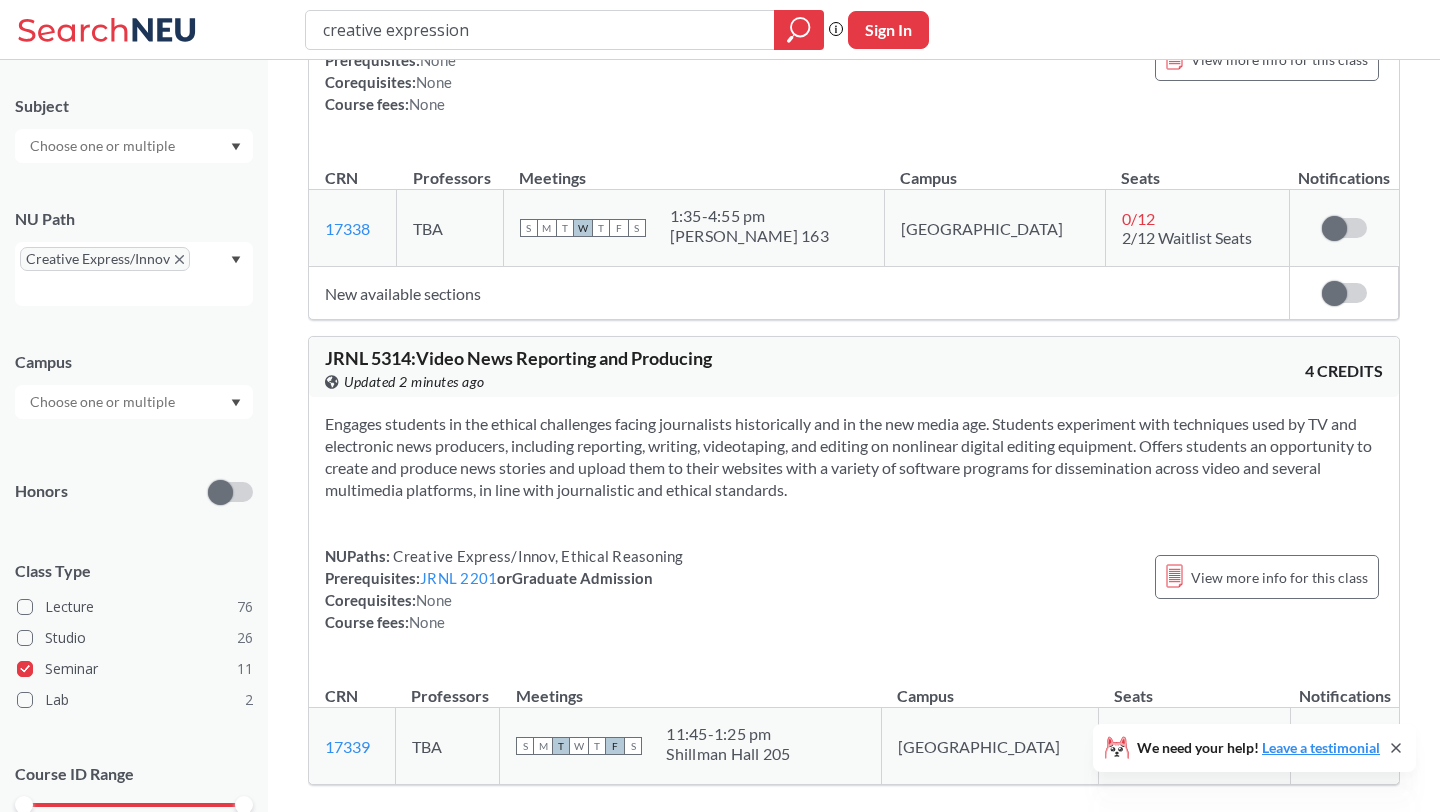scroll, scrollTop: 5179, scrollLeft: 0, axis: vertical 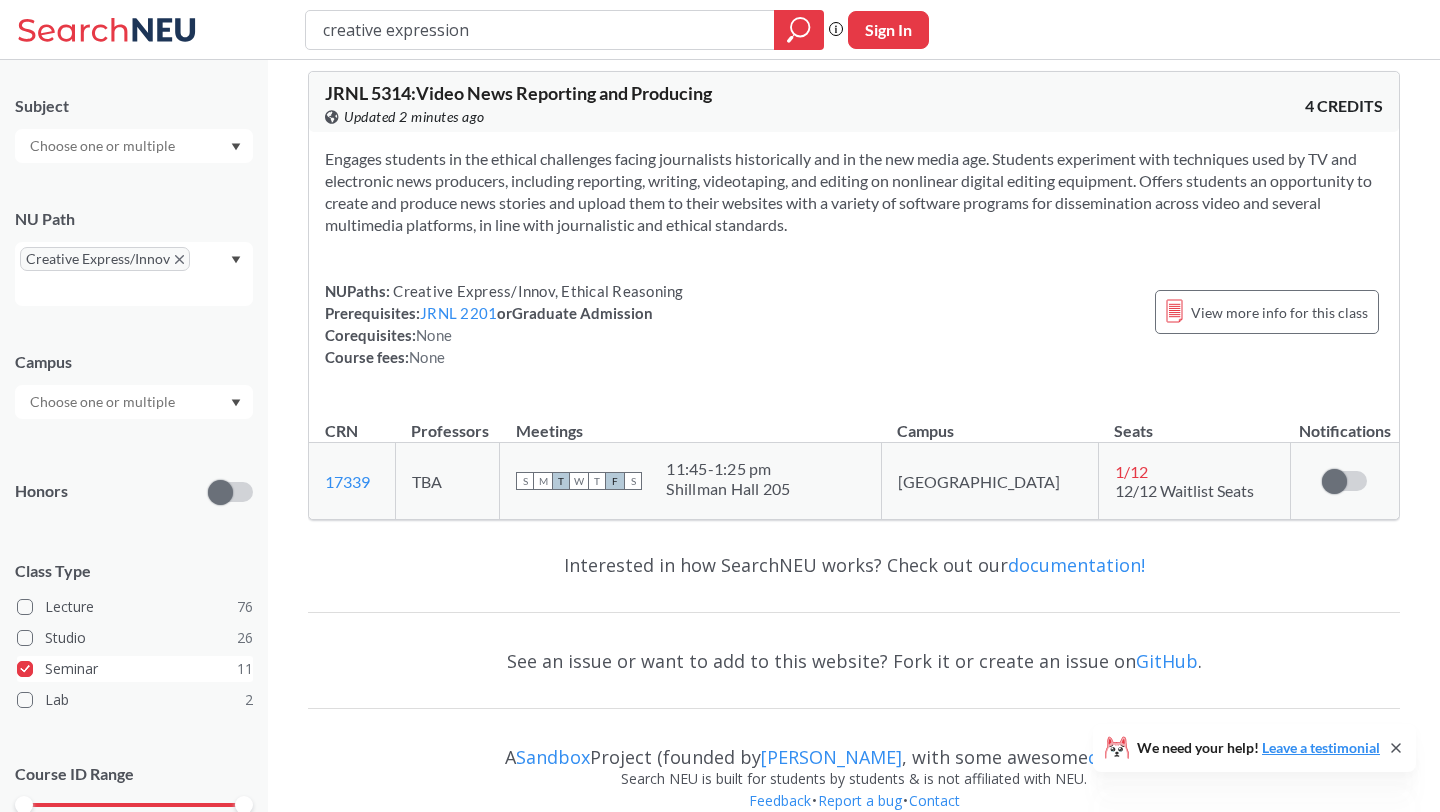 click on "Seminar 11" at bounding box center [135, 669] 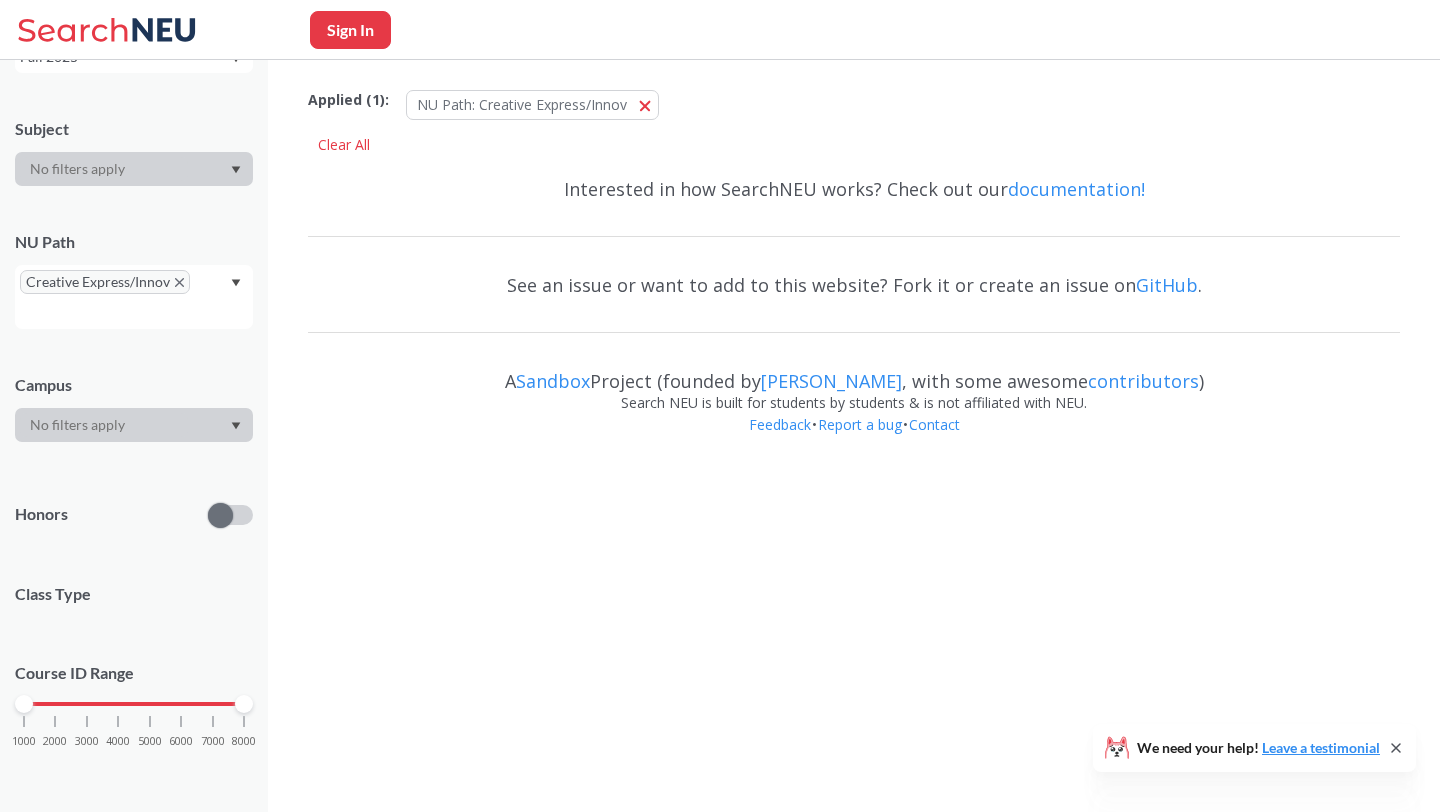 scroll, scrollTop: 139, scrollLeft: 0, axis: vertical 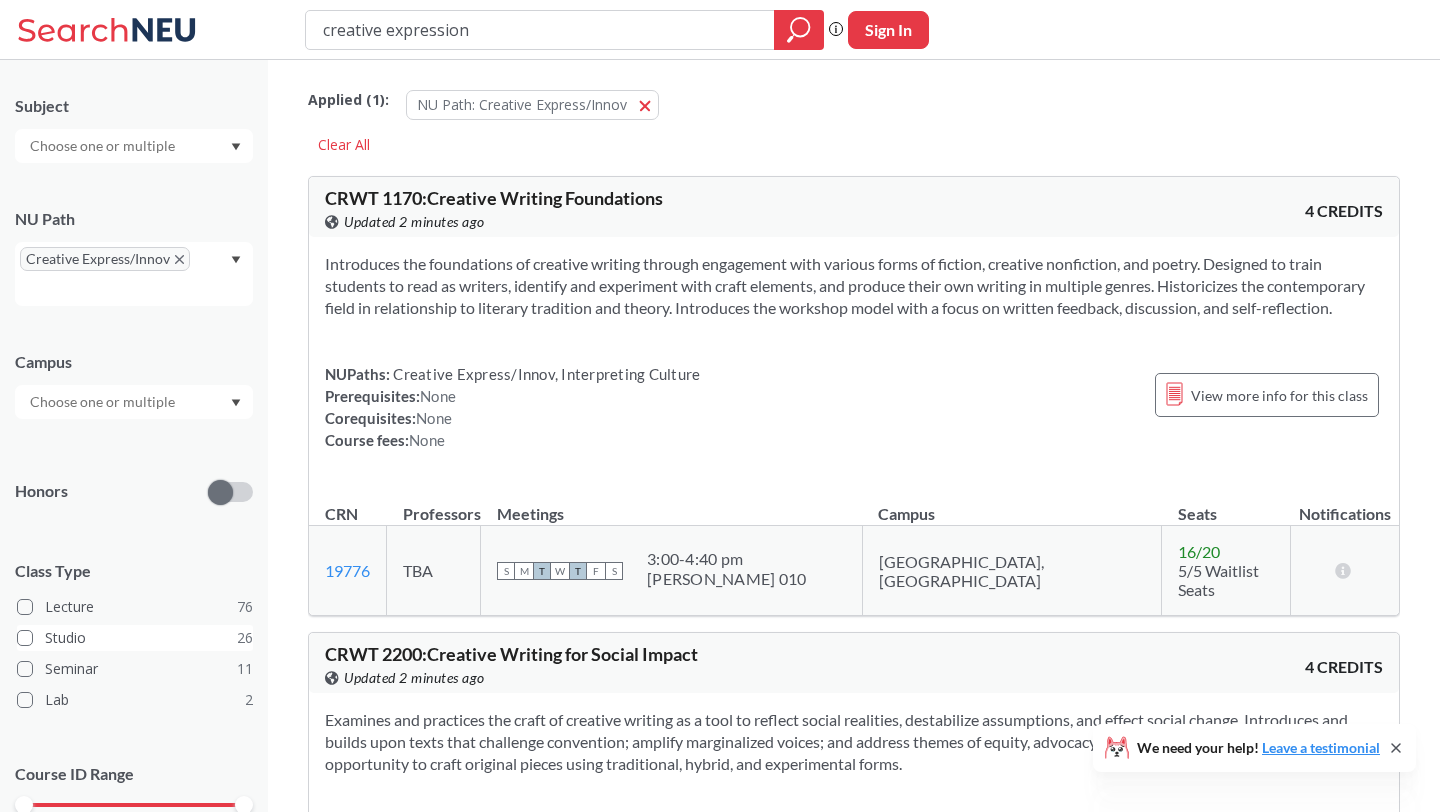 click on "Studio 26" at bounding box center (135, 638) 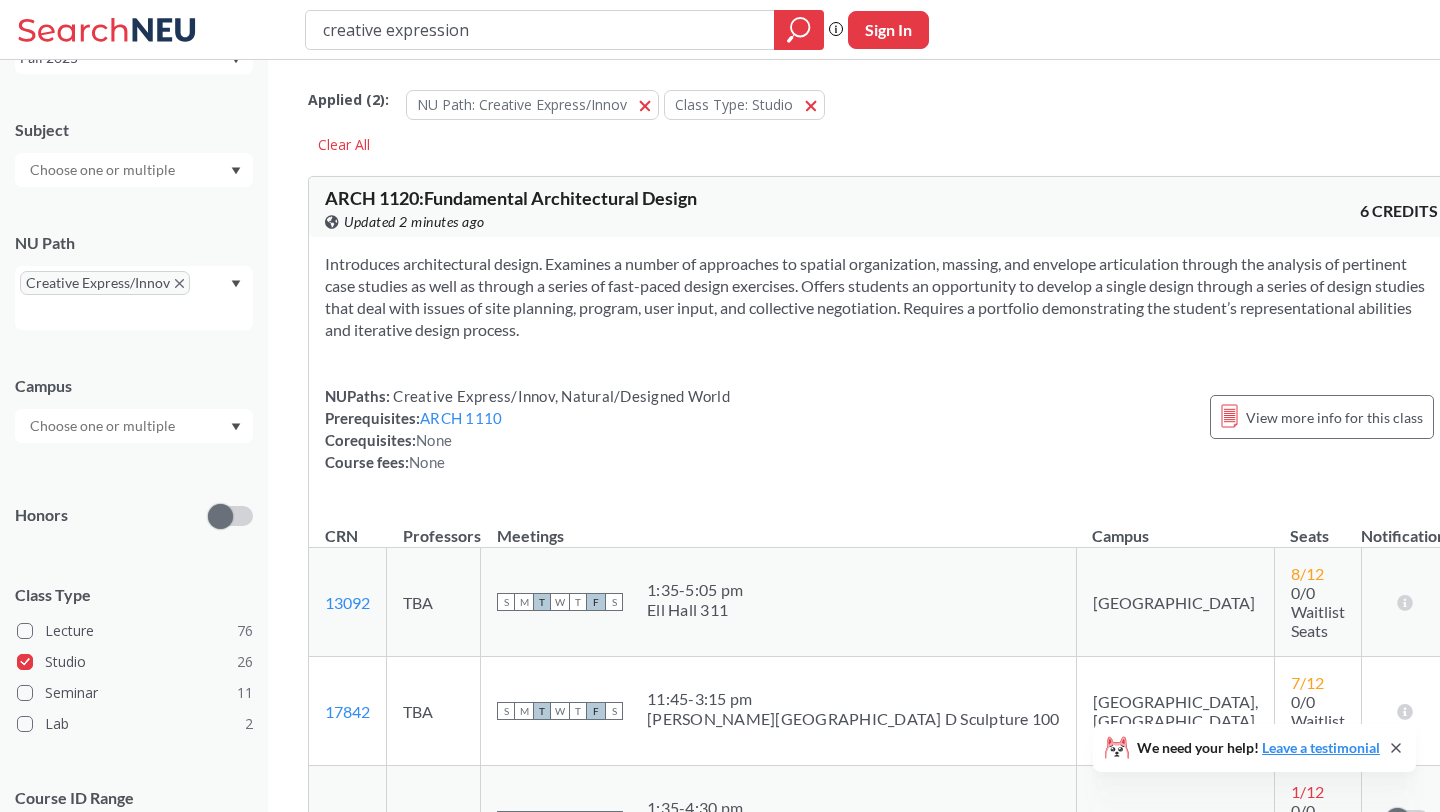 scroll, scrollTop: 163, scrollLeft: 0, axis: vertical 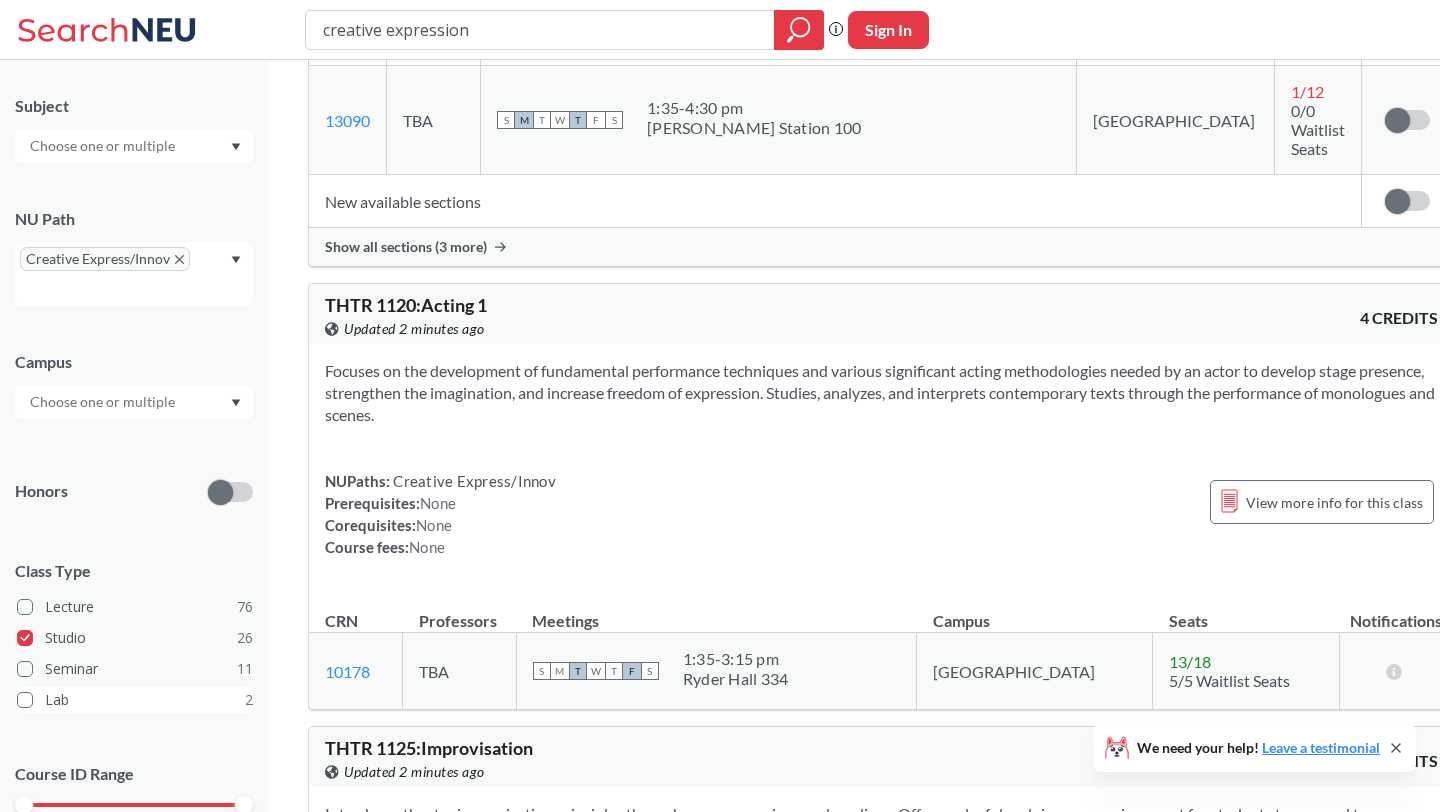 click on "Lab 2" at bounding box center (135, 700) 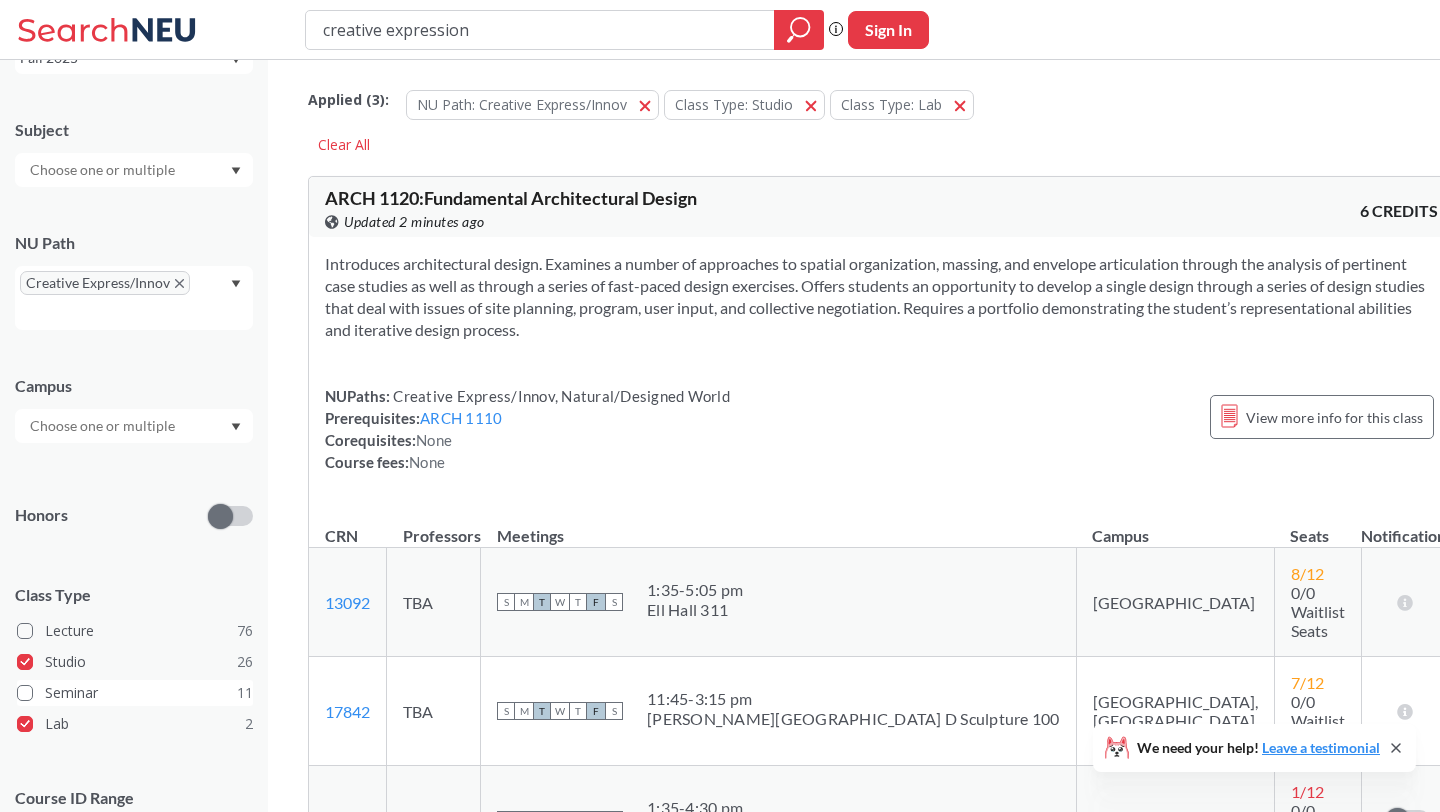 scroll, scrollTop: 163, scrollLeft: 0, axis: vertical 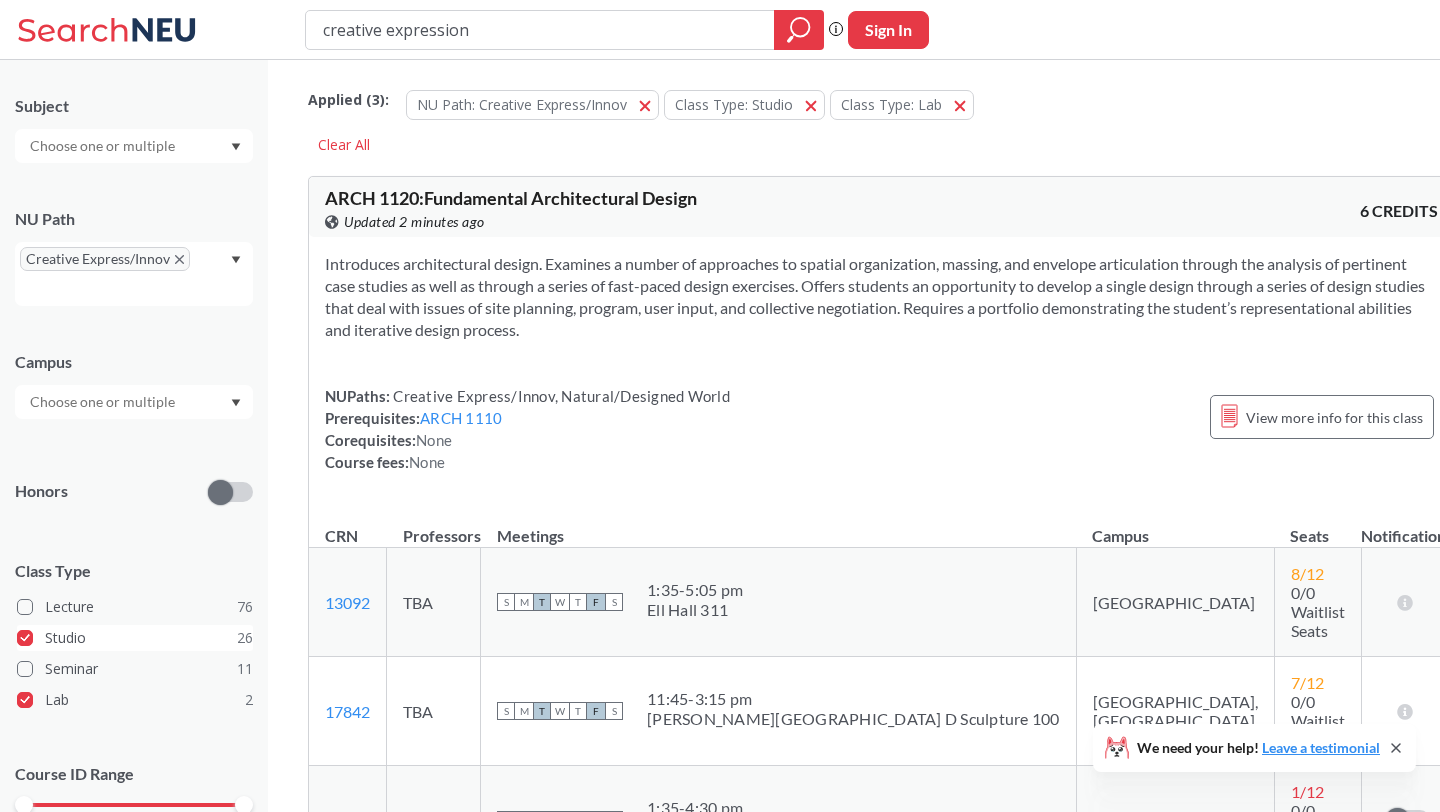 click on "Studio 26" at bounding box center [135, 638] 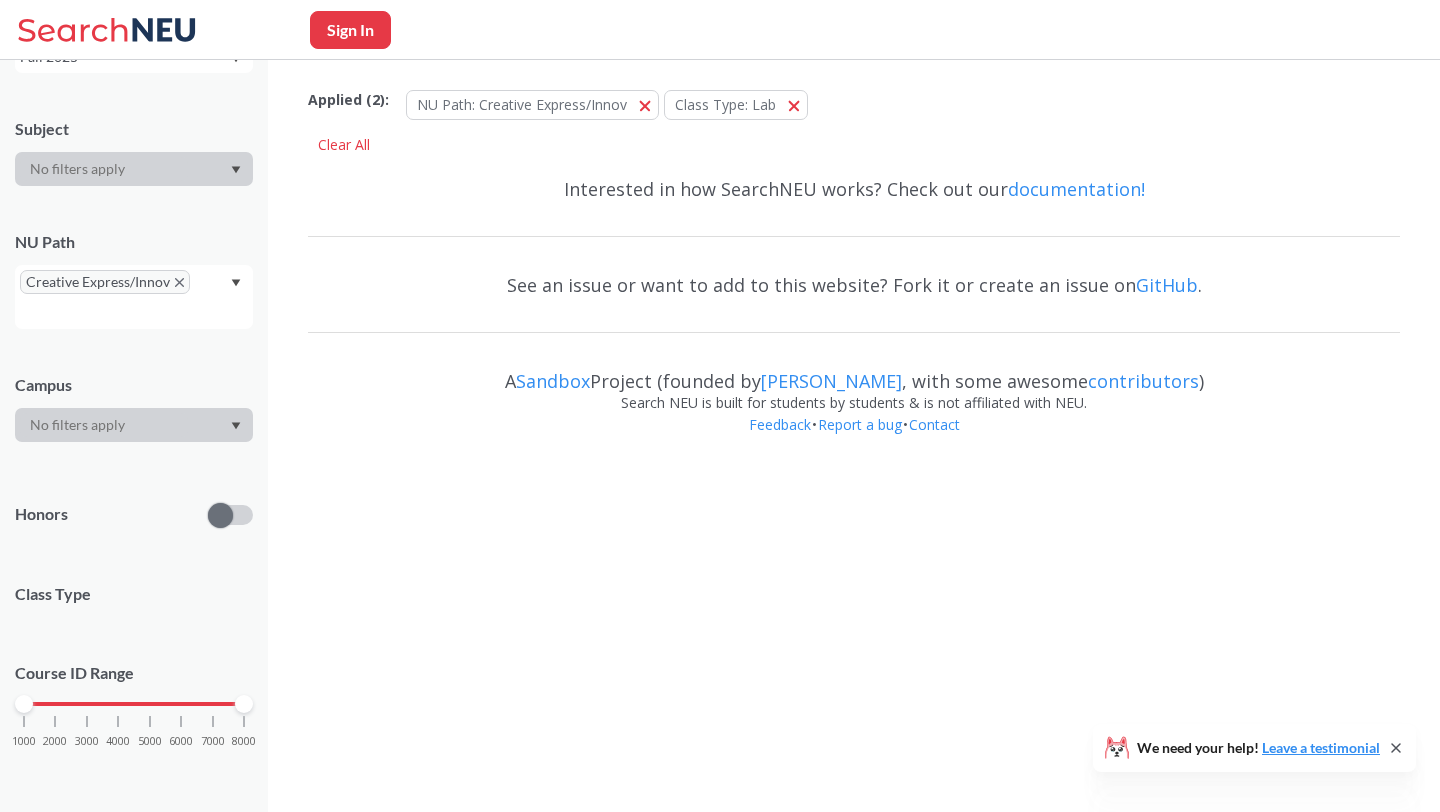 scroll, scrollTop: 163, scrollLeft: 0, axis: vertical 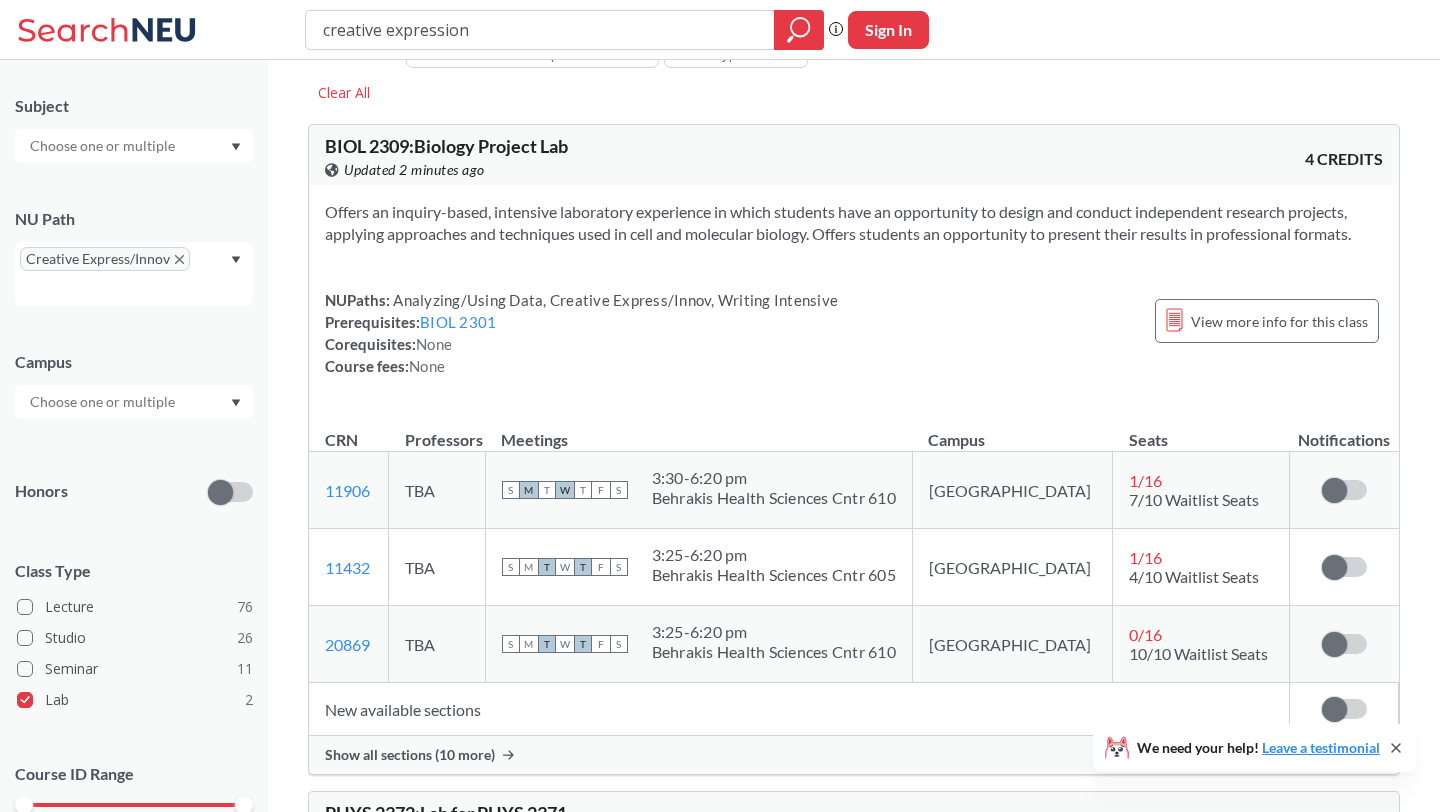 click on "Show all sections (10 more)" at bounding box center (410, 755) 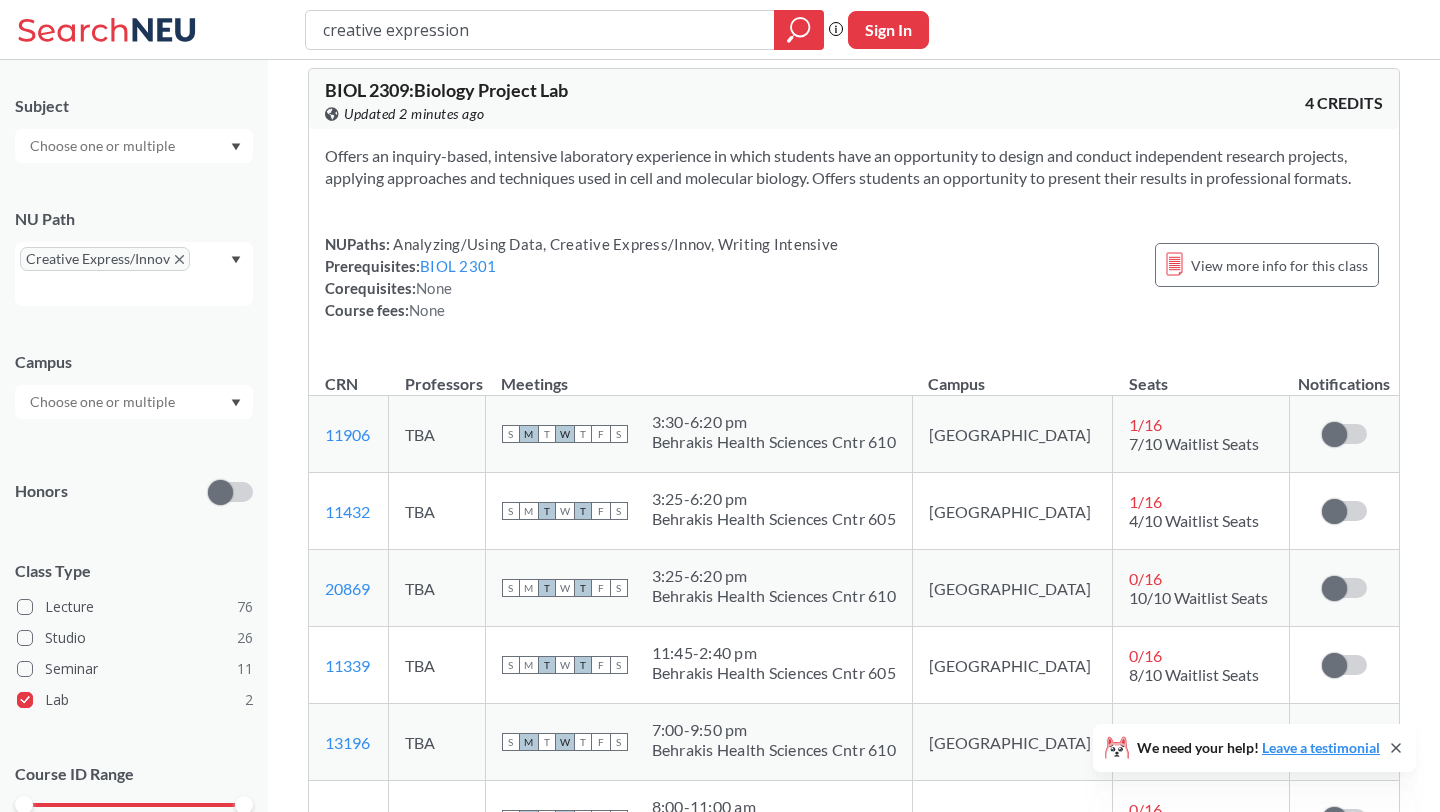 scroll, scrollTop: 71, scrollLeft: 0, axis: vertical 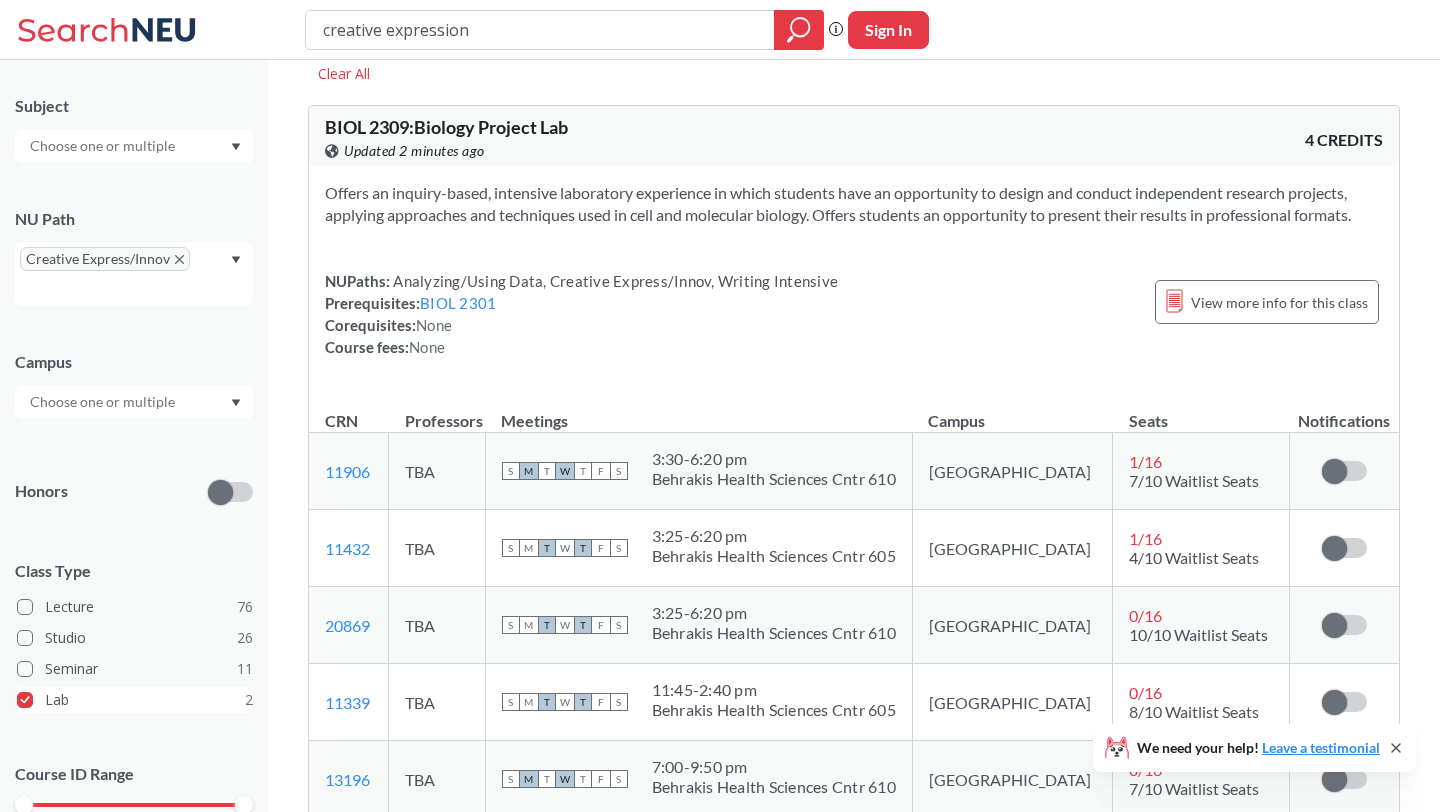 click on "Lab 2" at bounding box center (135, 700) 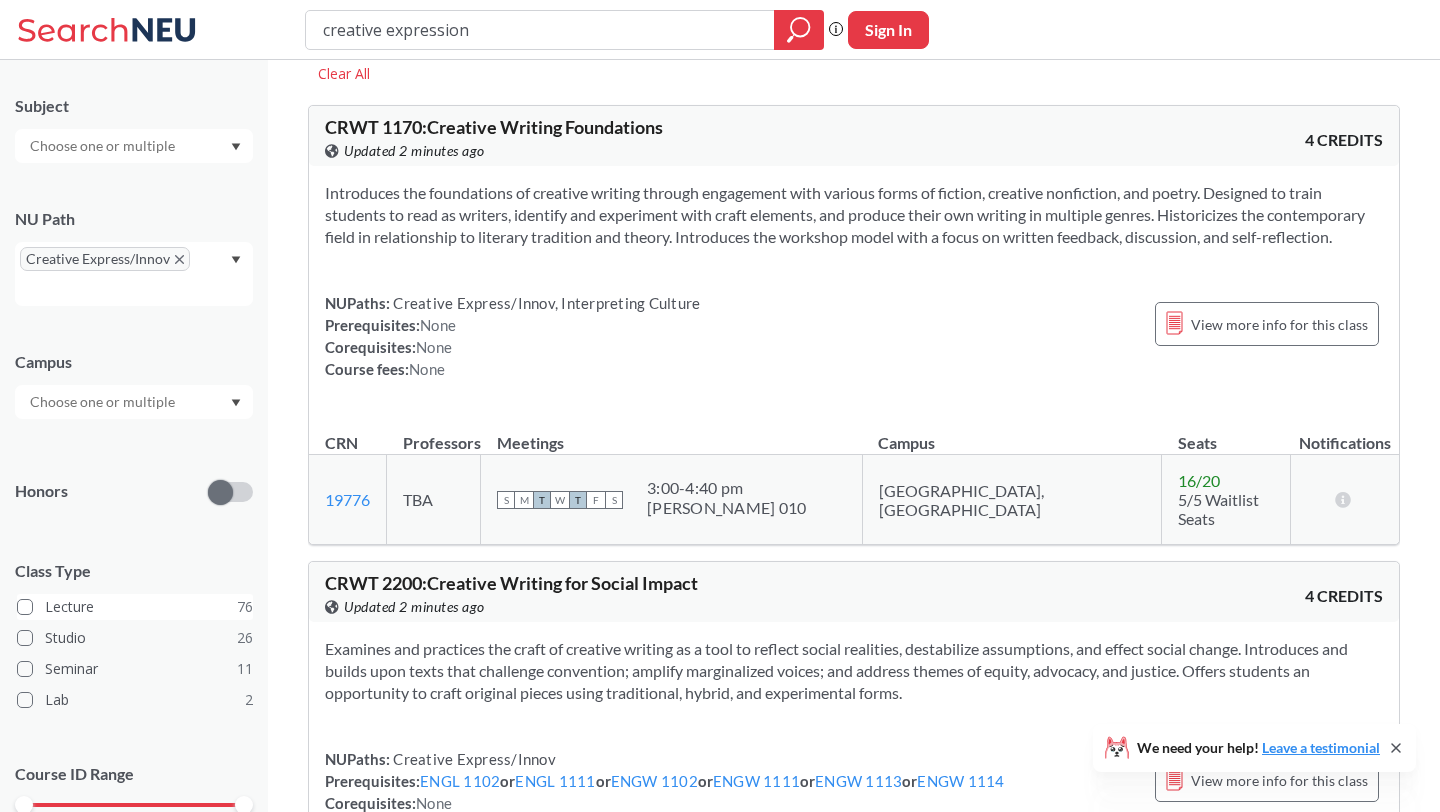 click on "Lecture 76" at bounding box center (135, 607) 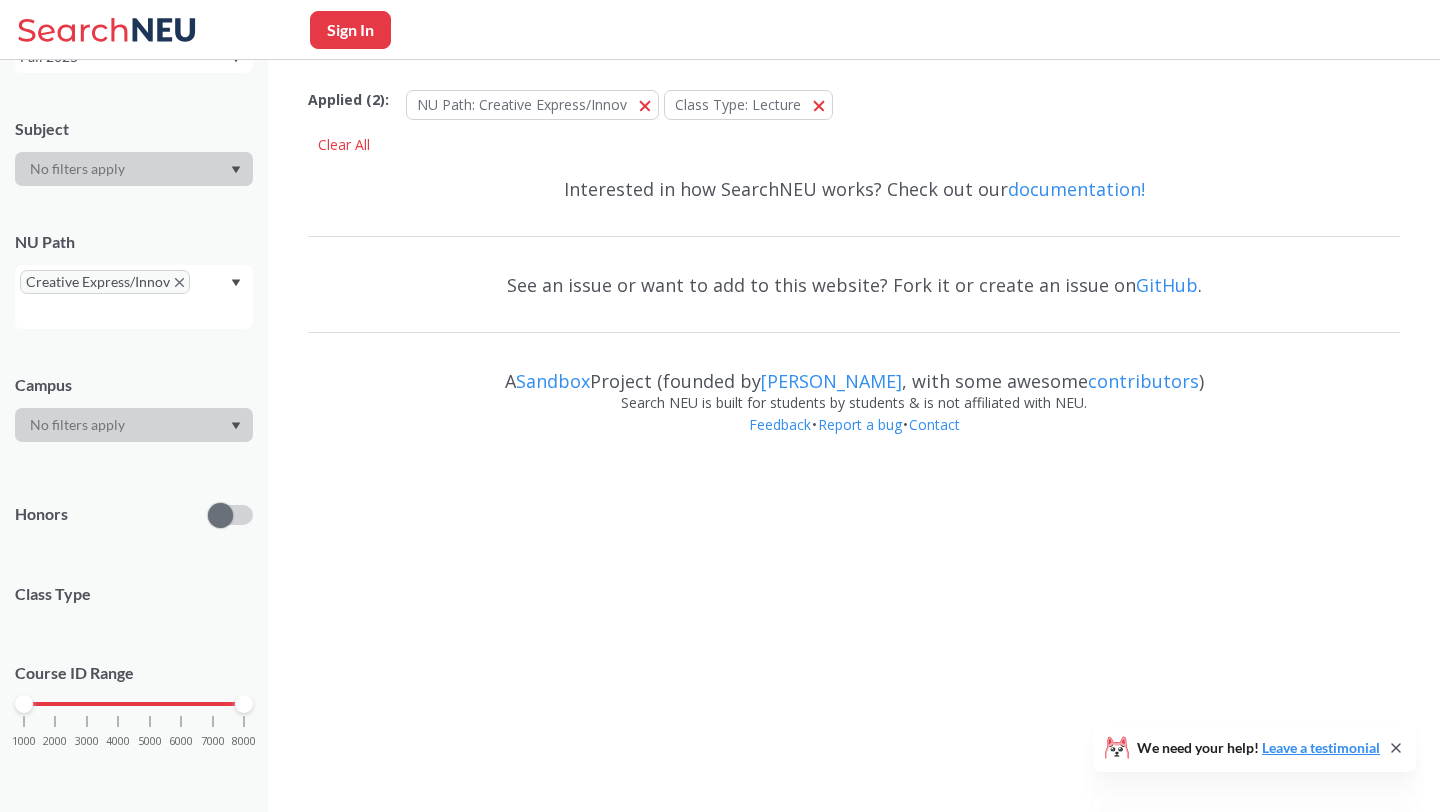 scroll, scrollTop: 0, scrollLeft: 0, axis: both 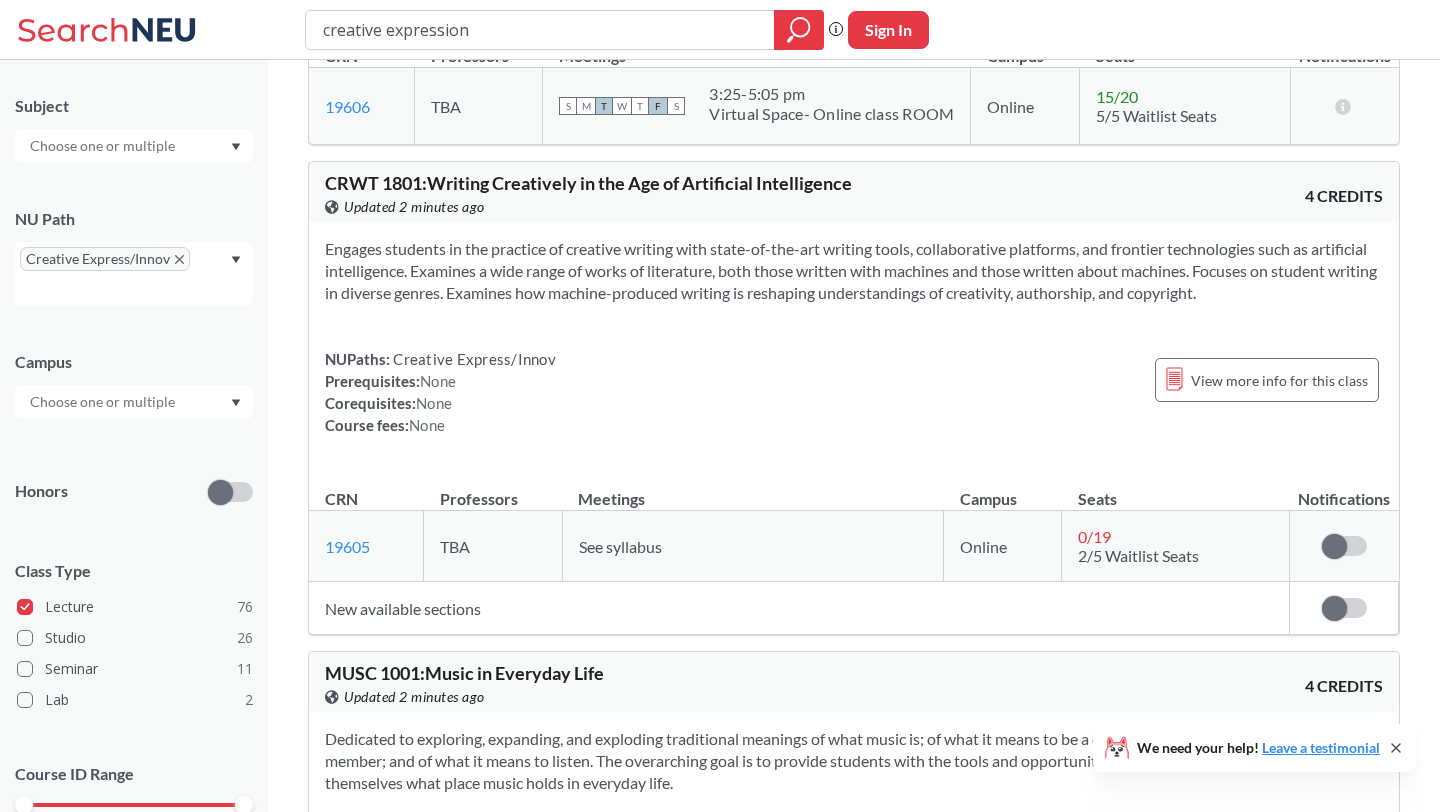 click on "New available sections" at bounding box center (799, 608) 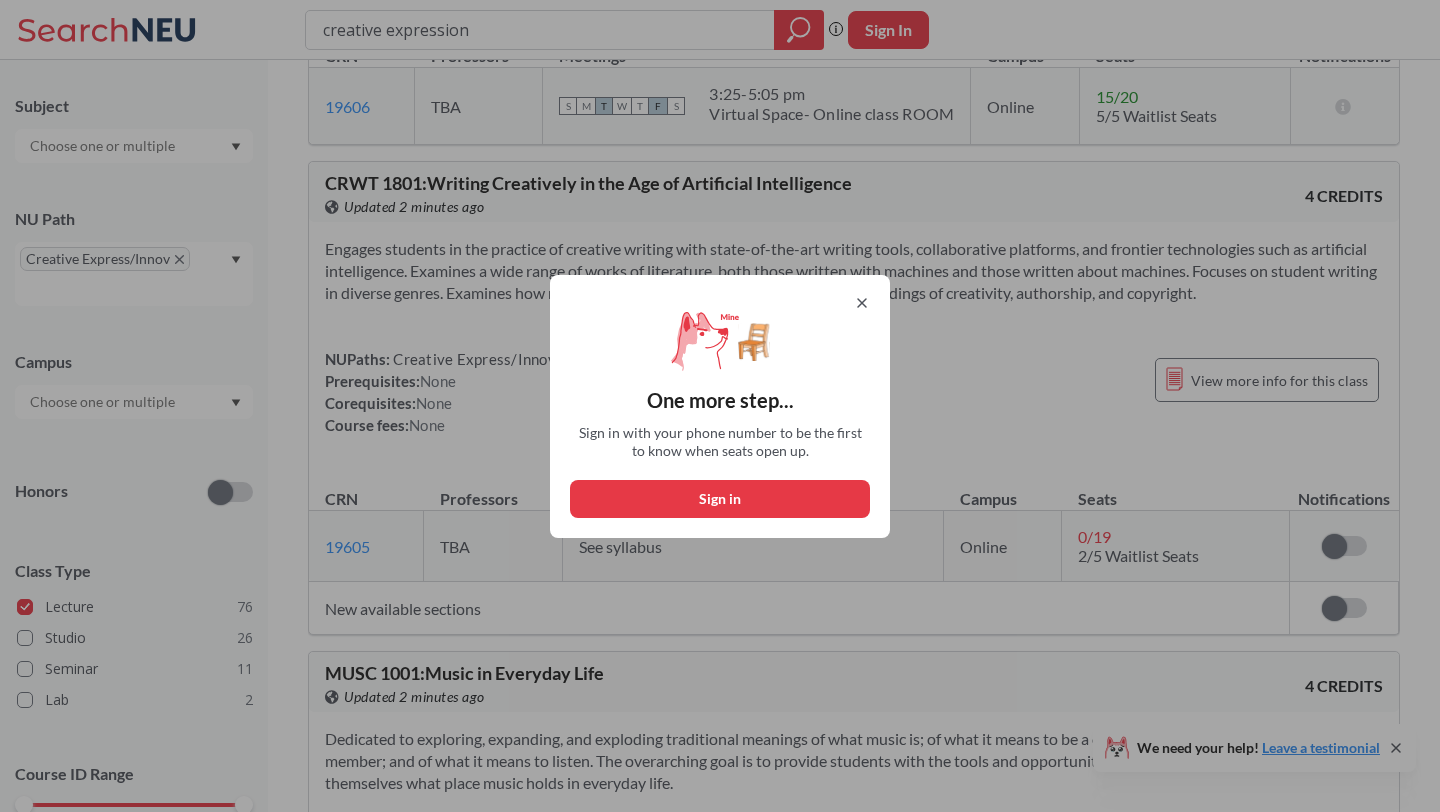click 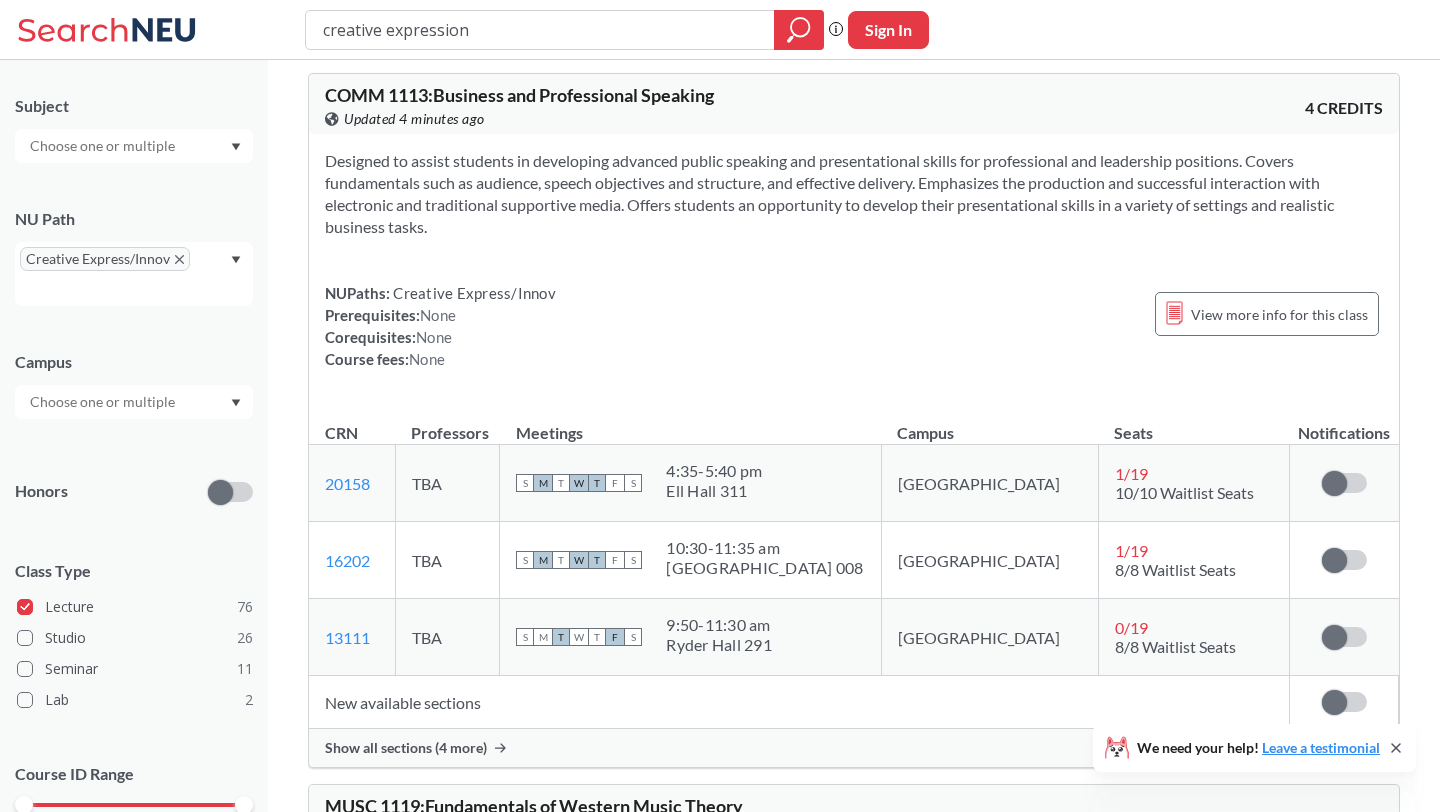 scroll, scrollTop: 4991, scrollLeft: 0, axis: vertical 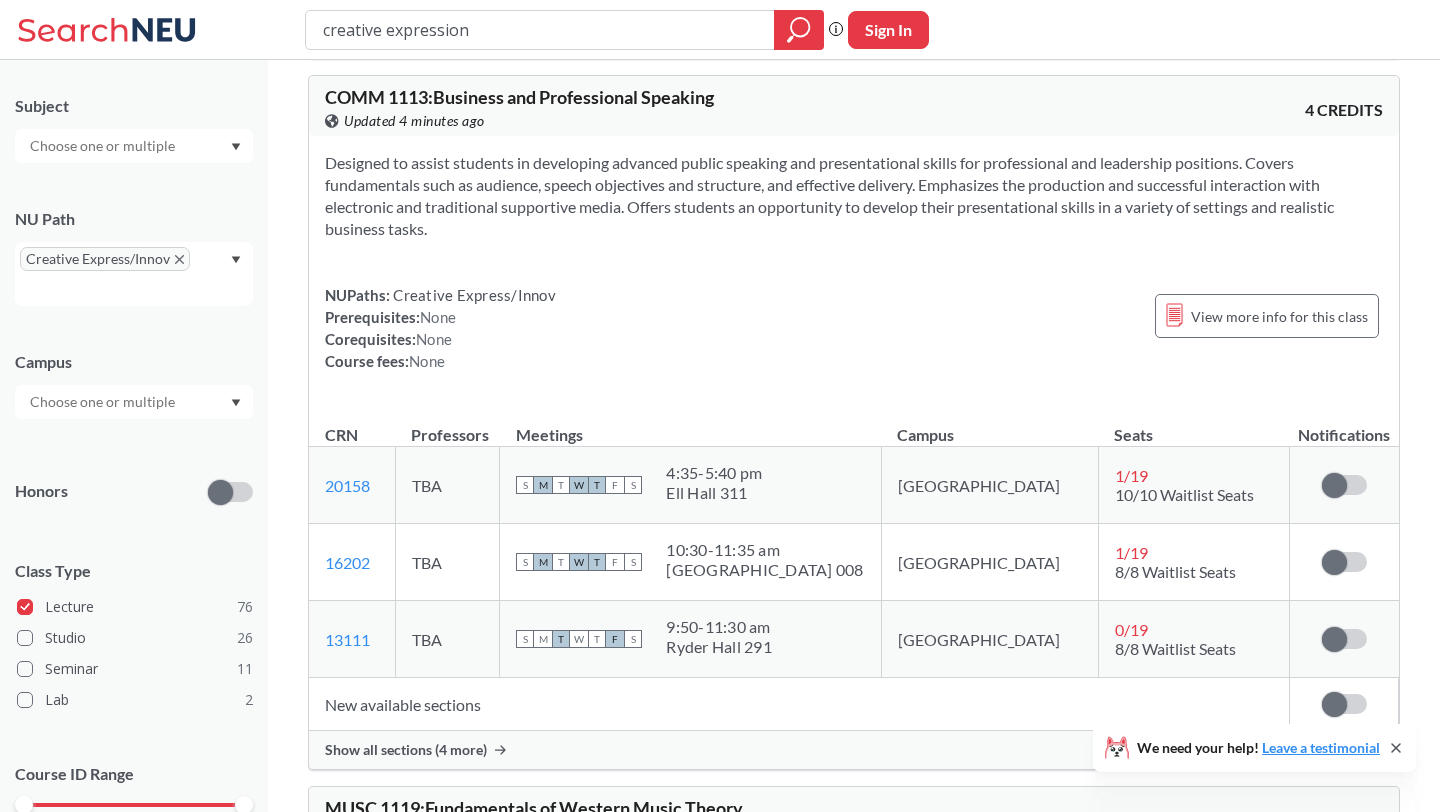click on "Show all sections (4 more)" at bounding box center (854, 750) 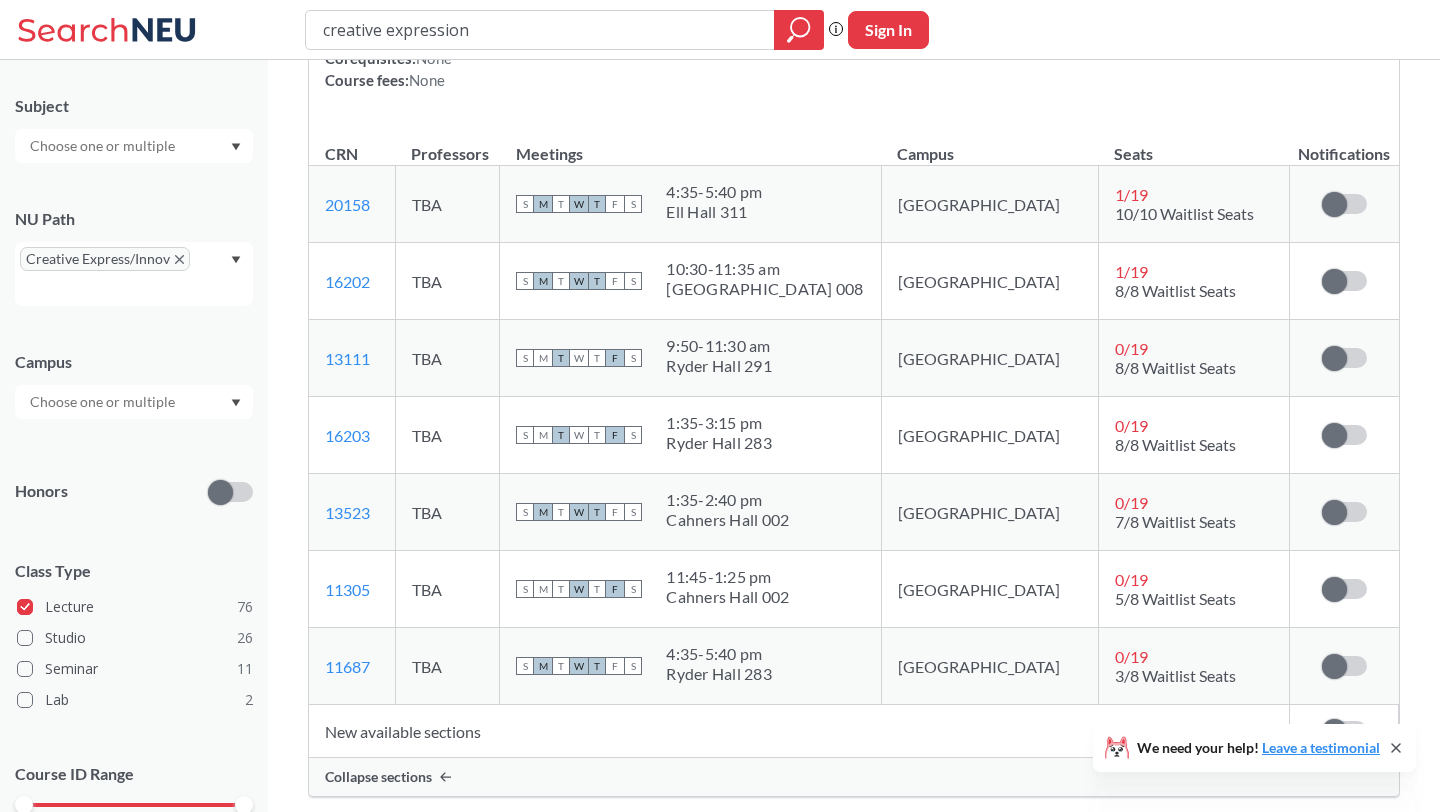 scroll, scrollTop: 5297, scrollLeft: 0, axis: vertical 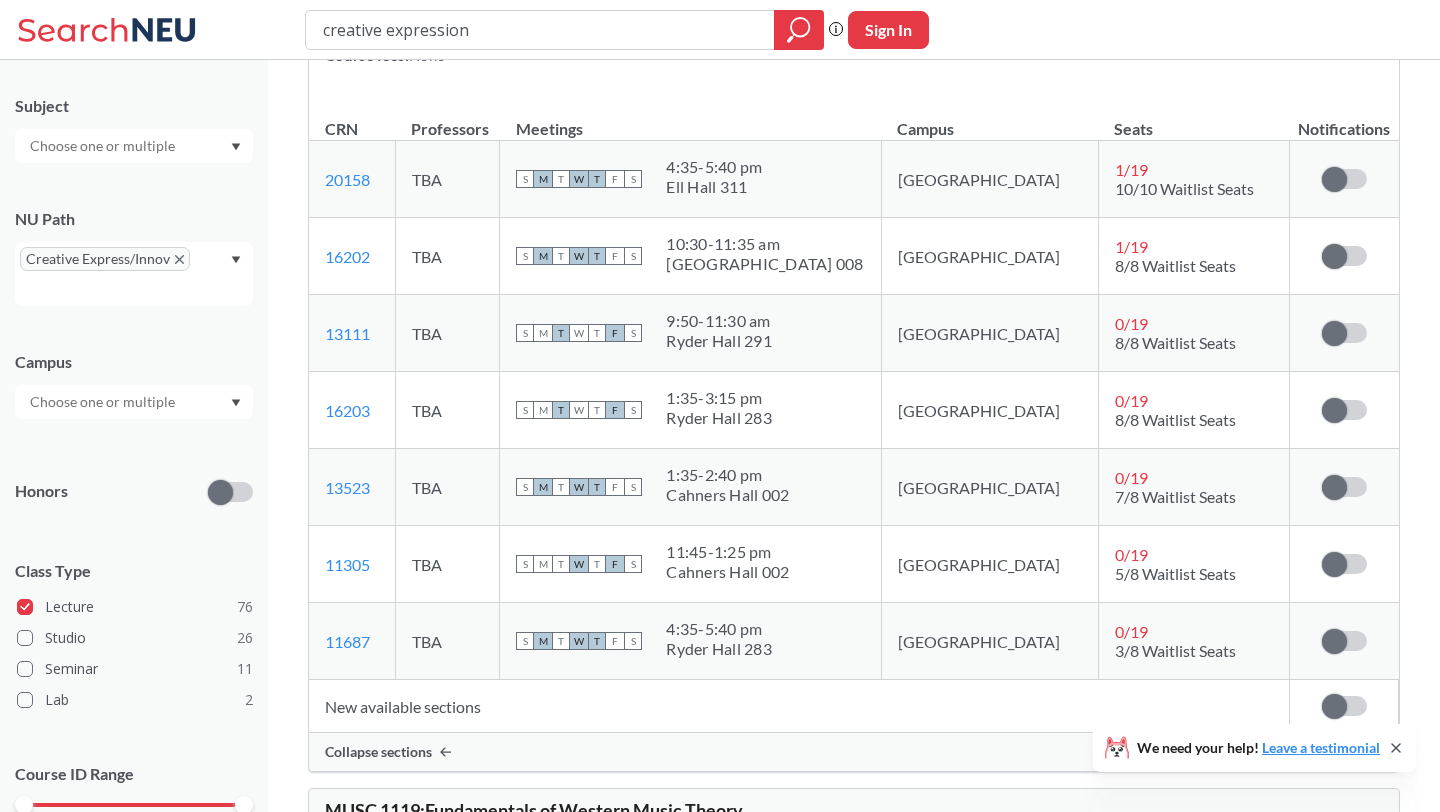 click on "0 / 19" at bounding box center [1131, 631] 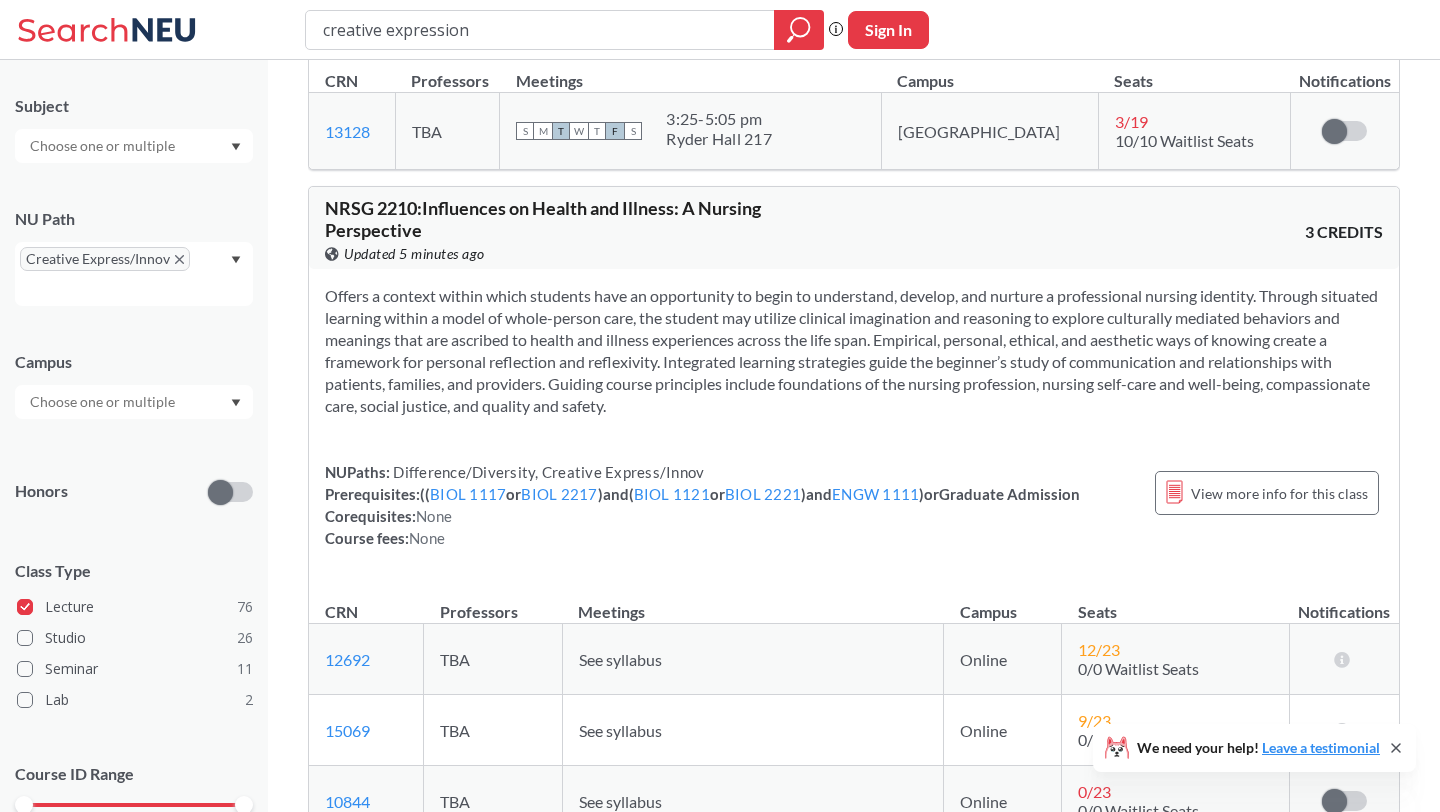 scroll, scrollTop: 16079, scrollLeft: 0, axis: vertical 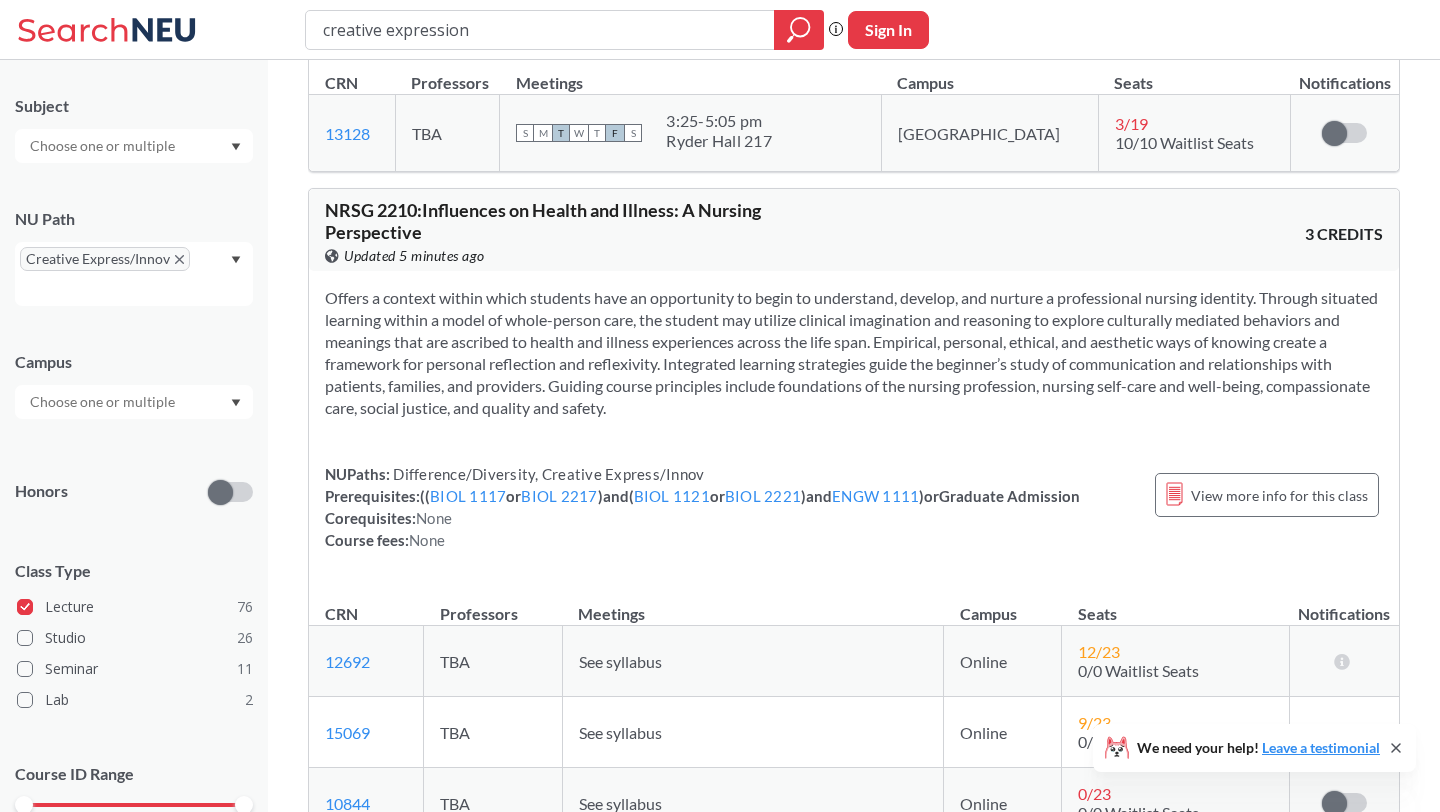 click on "See syllabus" at bounding box center [752, 661] 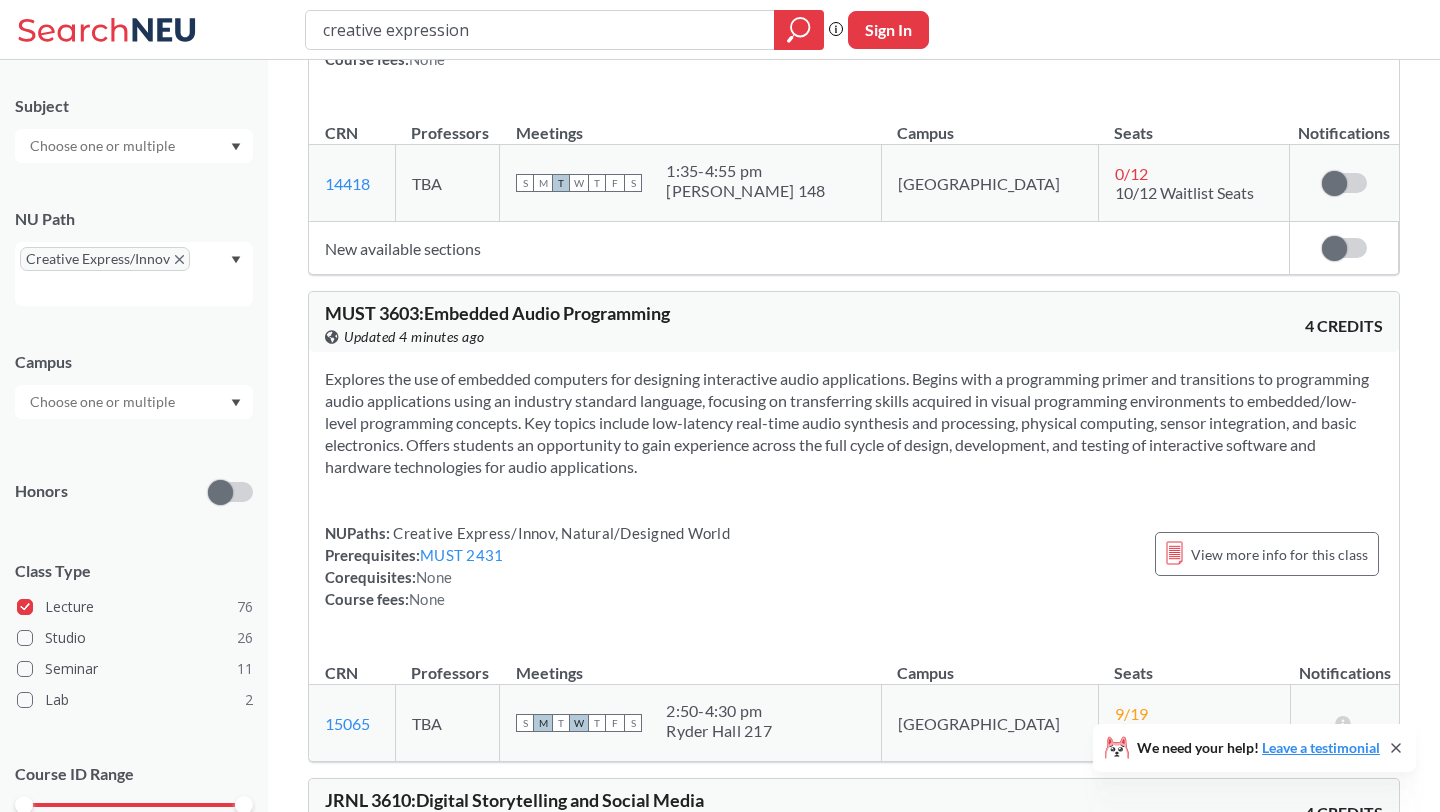 scroll, scrollTop: 34752, scrollLeft: 0, axis: vertical 